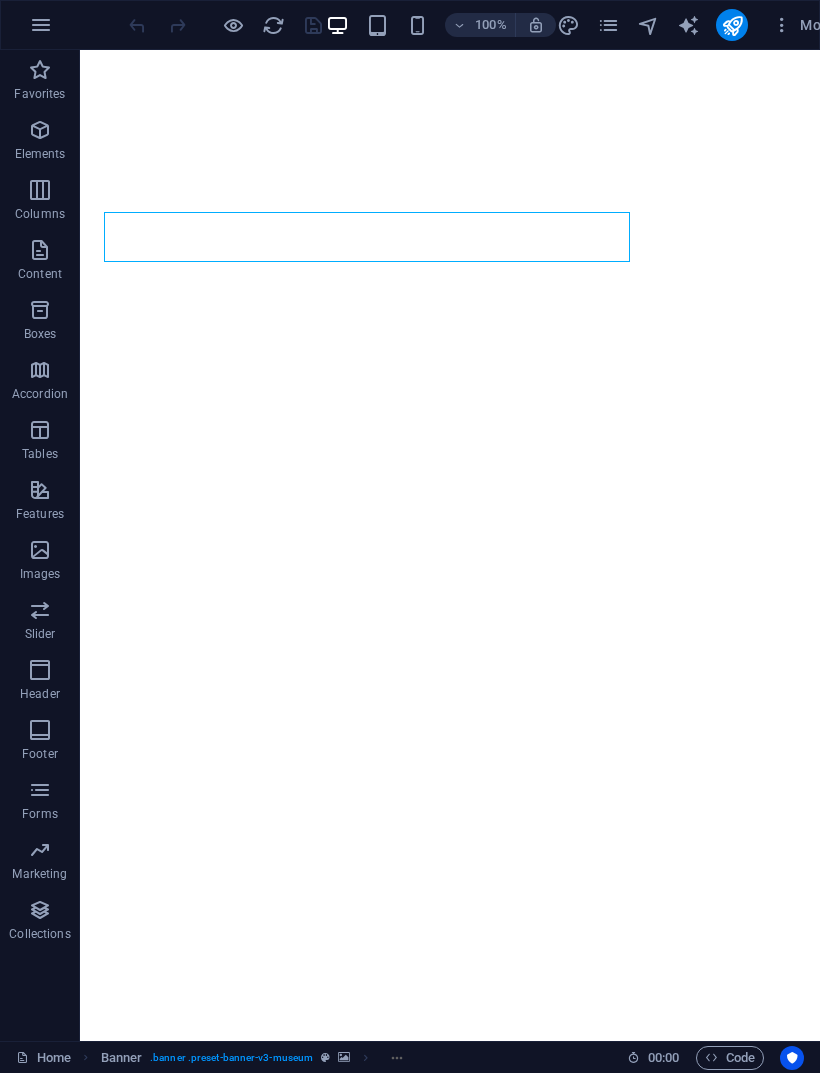 scroll, scrollTop: 0, scrollLeft: 0, axis: both 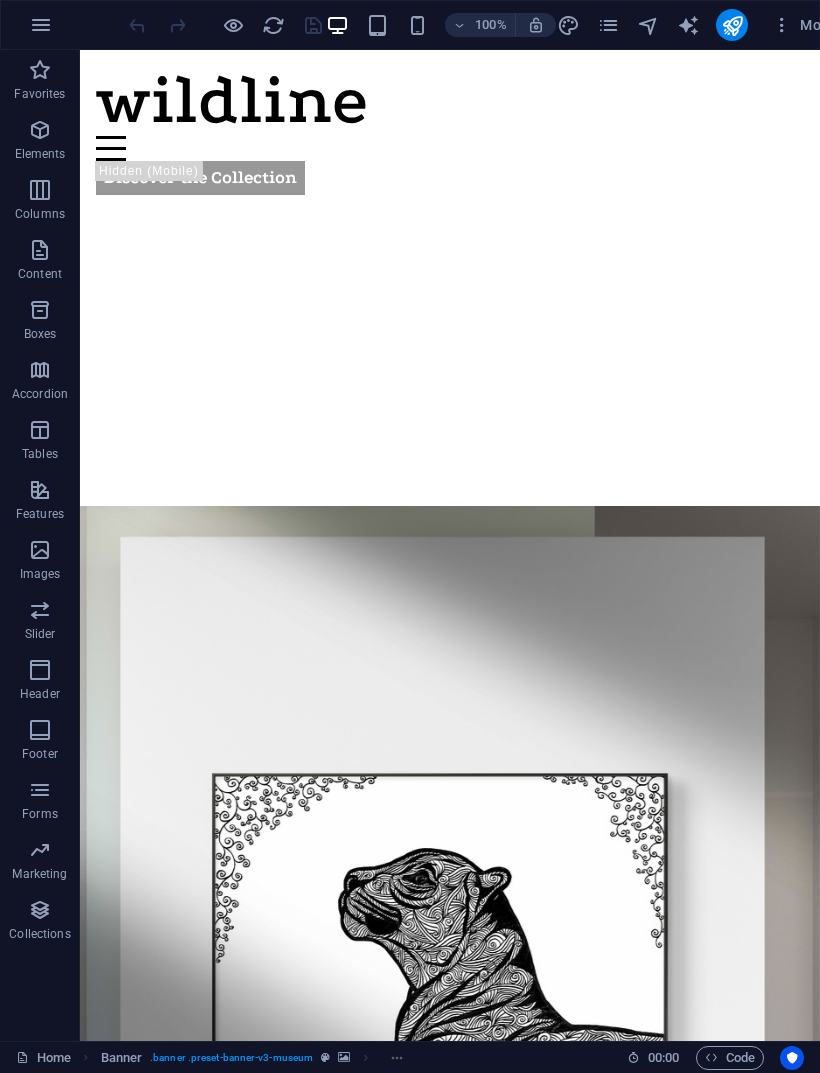 click on "The Art of the Wild Wildline is a premium art brand – a curated collection of originals and collectible fine art prints,  created with clarity and intention,  and inspired by wildlife and our connection to the natural world.   Each piece is hand-drawn, strictly limited, signed, and certified.  For every artwork acquired, we plant a tree —  a gesture of respect and responsibility towards nature.   [FIRST] [LAST]  Founder & Artist, Wildline ." at bounding box center [450, 2322] 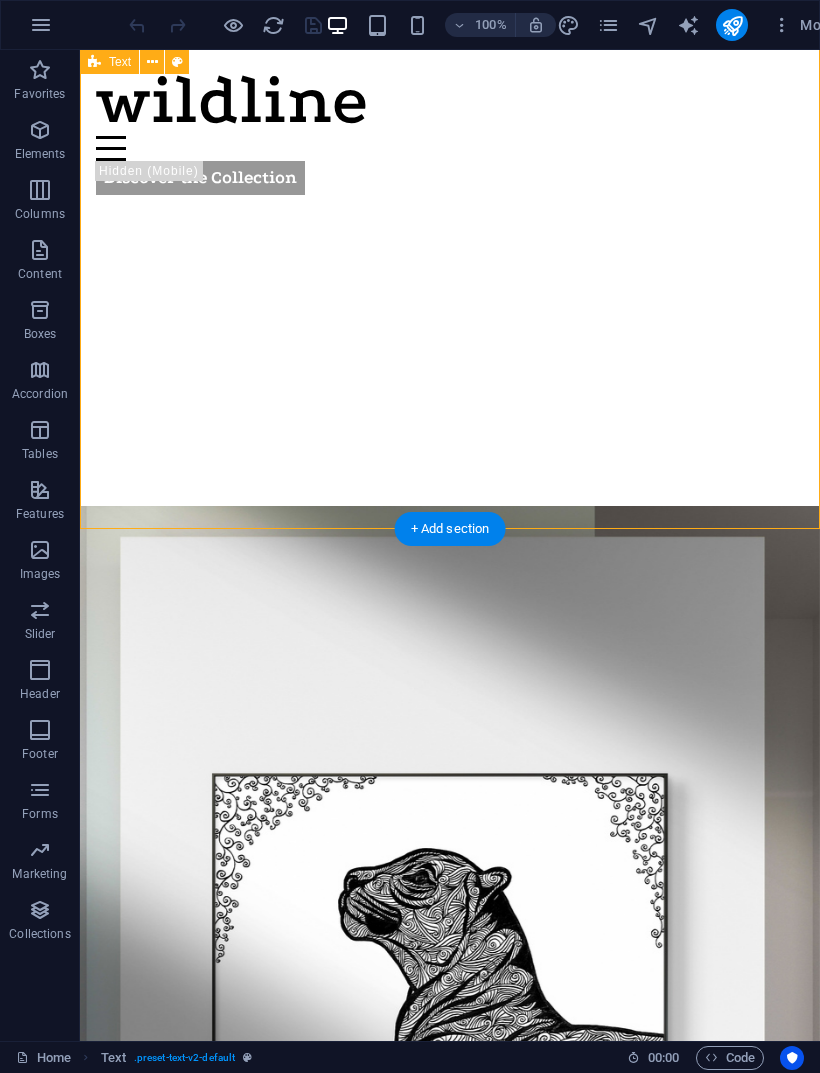 click on "The Art of the Wild Wildline is a premium art brand – a curated collection of originals and collectible fine art prints,  created with clarity and intention,  and inspired by wildlife and our connection to the natural world.   Each piece is hand-drawn, strictly limited, signed, and certified.  For every artwork acquired, we plant a tree —  a gesture of respect and responsibility towards nature.   [FIRST] [LAST]  Founder & Artist, Wildline ." at bounding box center [450, 2322] 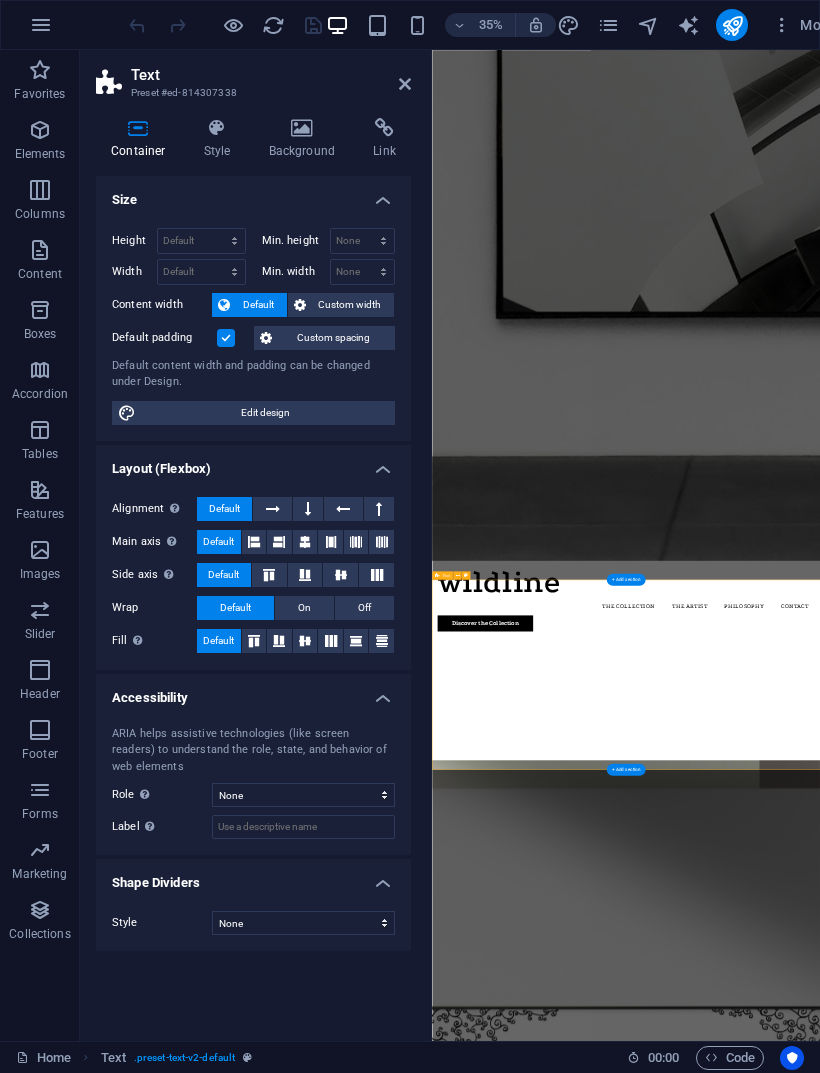 scroll, scrollTop: 1035, scrollLeft: 0, axis: vertical 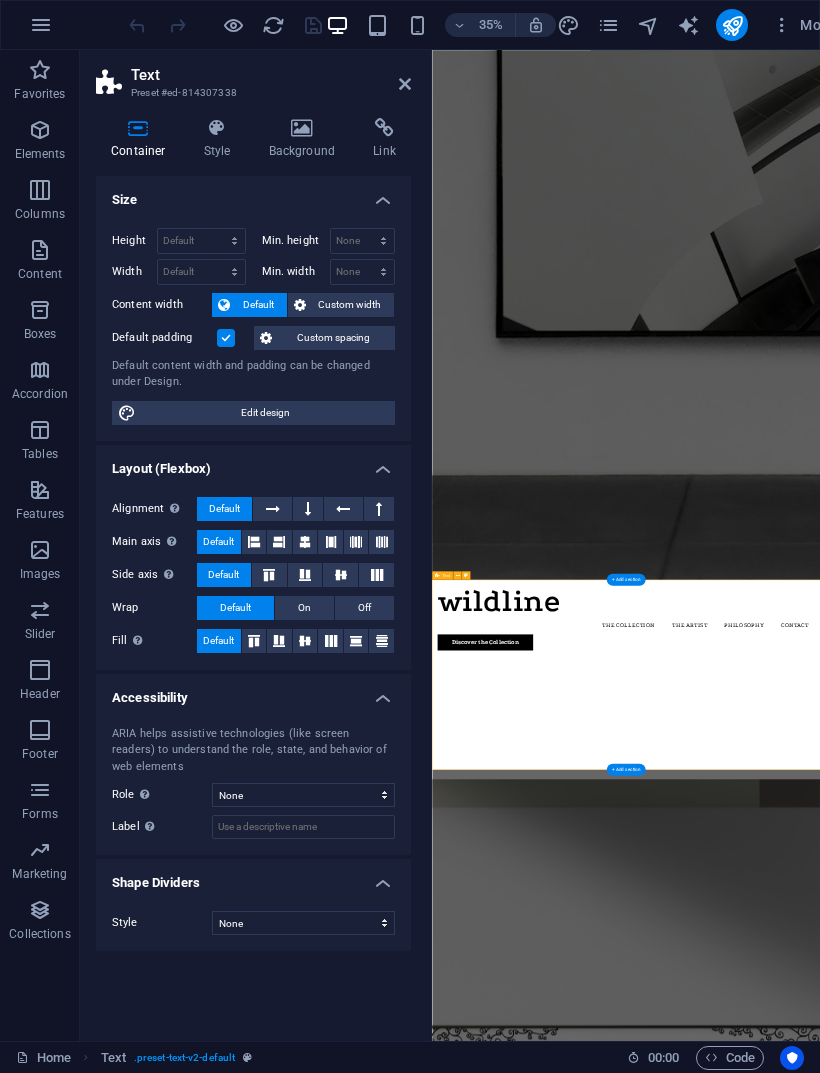 click on "Text Preset #ed-814307338" at bounding box center (253, 76) 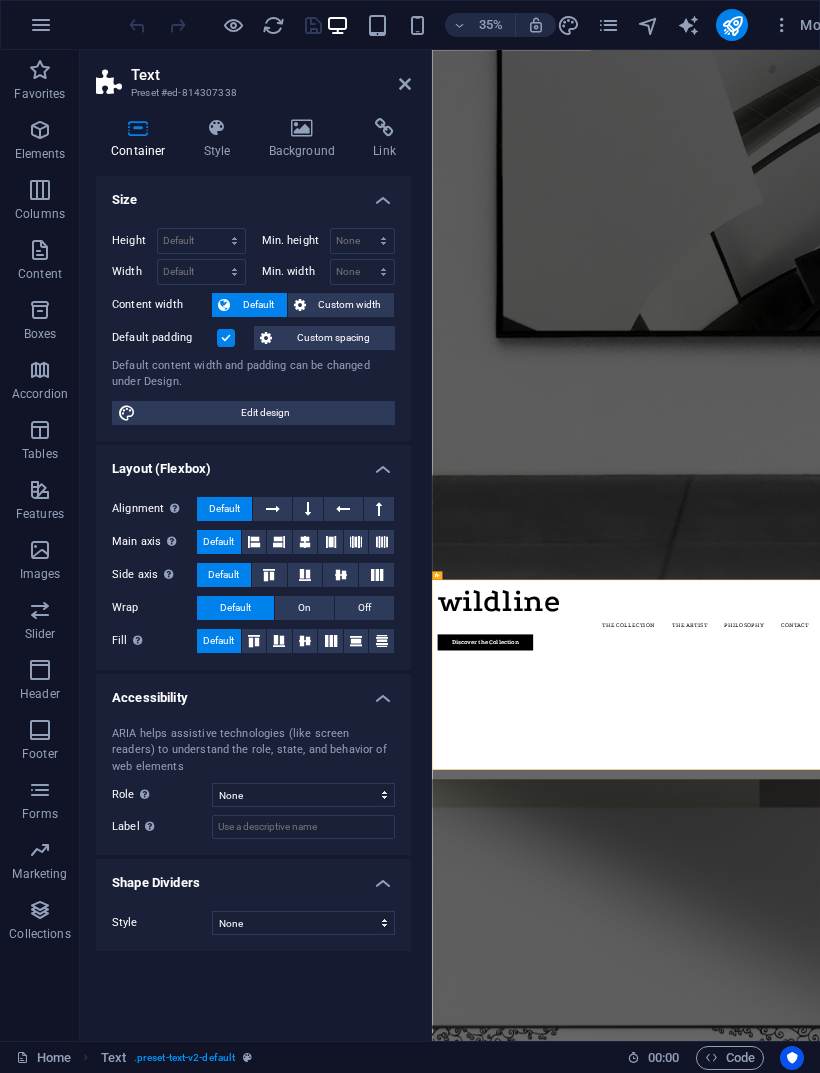 click at bounding box center [405, 84] 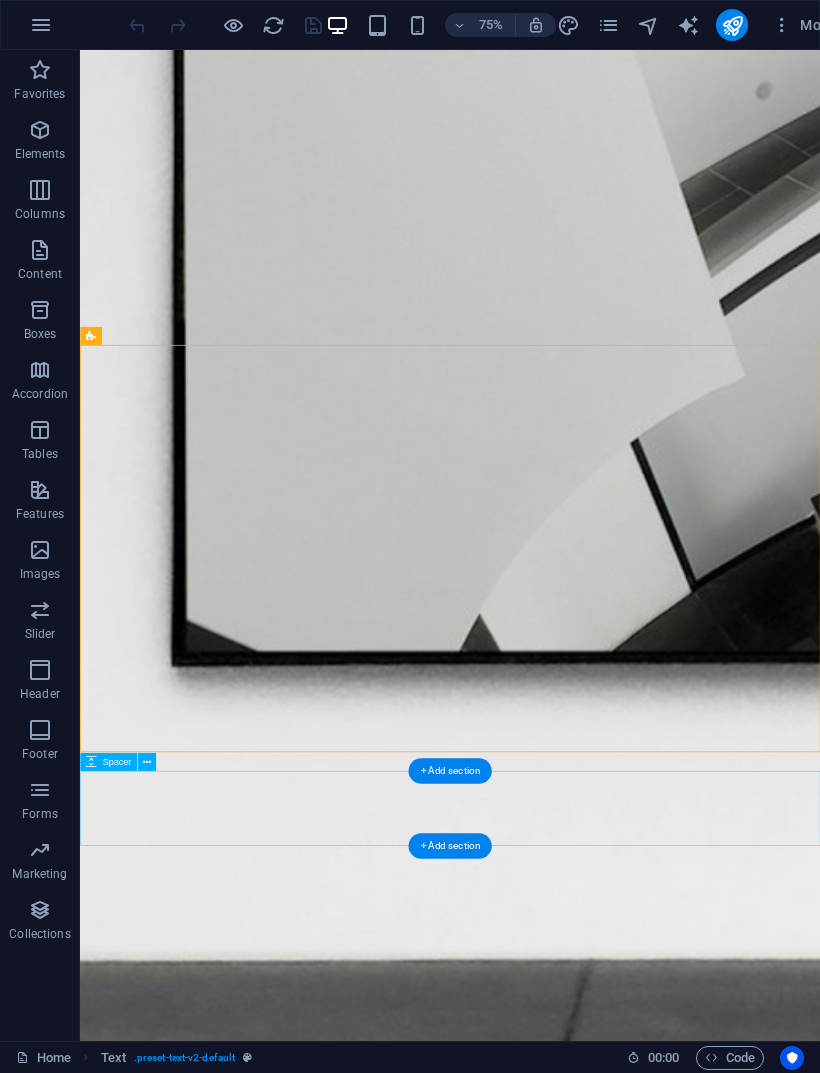 click at bounding box center (573, 7431) 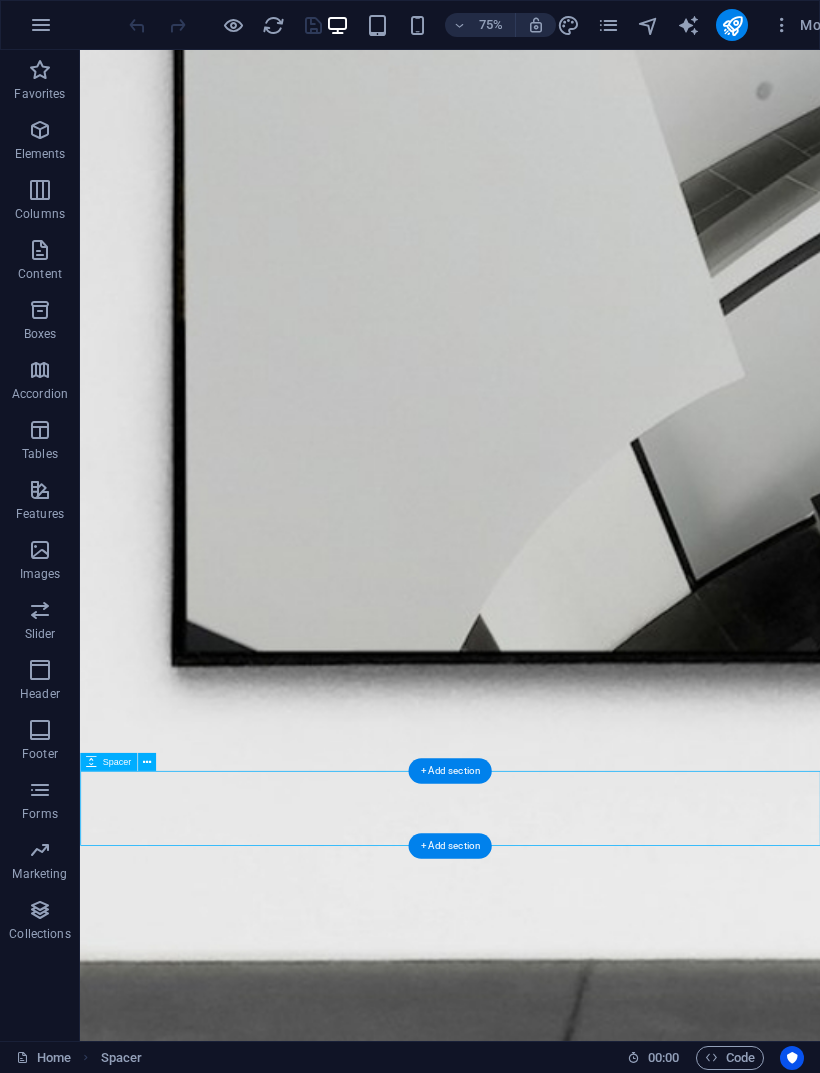 click at bounding box center [573, 7431] 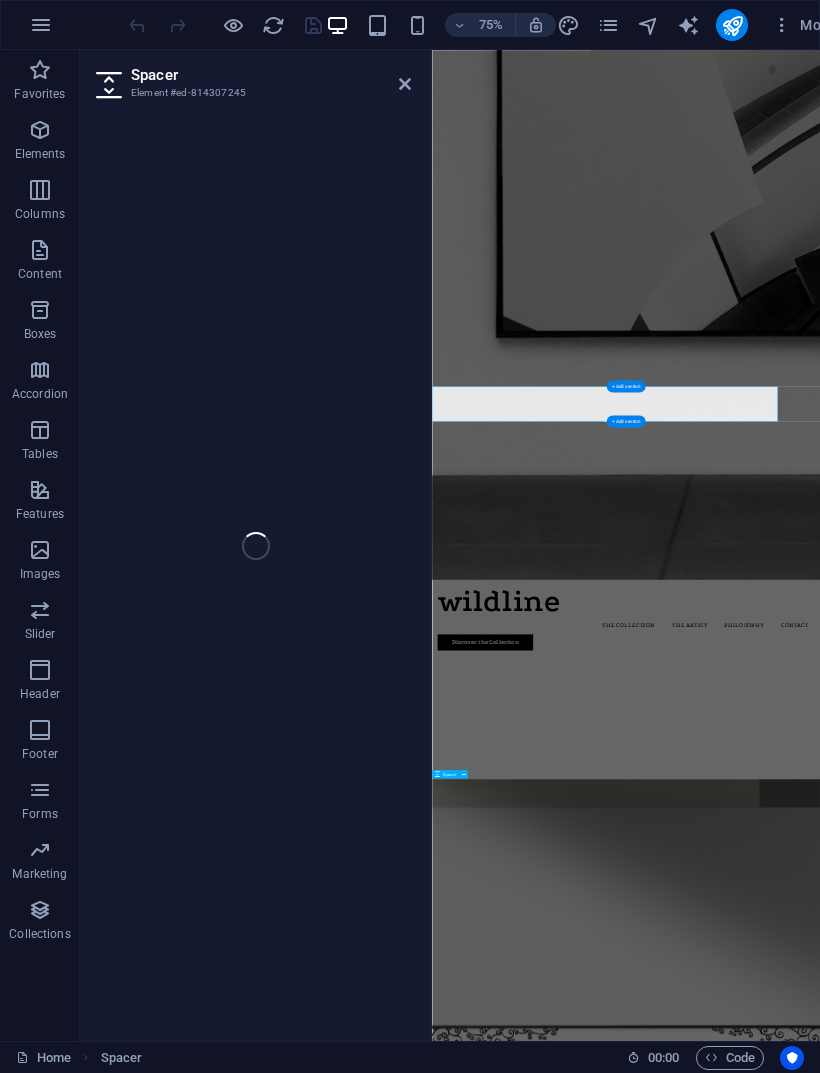 select on "px" 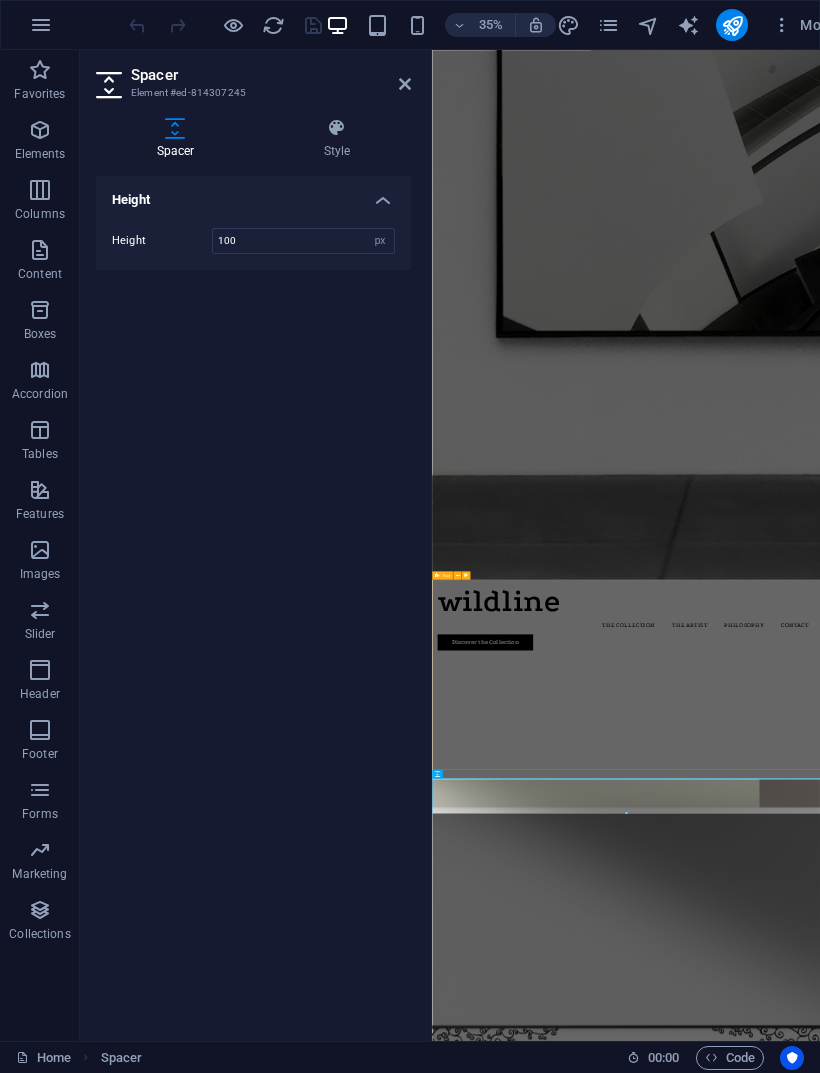 click on "The Art of the Wild Wildline is a premium art brand – a curated collection of originals and collectible fine art prints,  created with clarity and intention,  and inspired by wildlife and our connection to the natural world.   Each piece is hand-drawn, strictly limited, signed, and certified.  For every artwork acquired, we plant a tree —  a gesture of respect and responsibility towards nature.   [FIRST] [LAST]  Founder & Artist, Wildline ." at bounding box center [986, 5876] 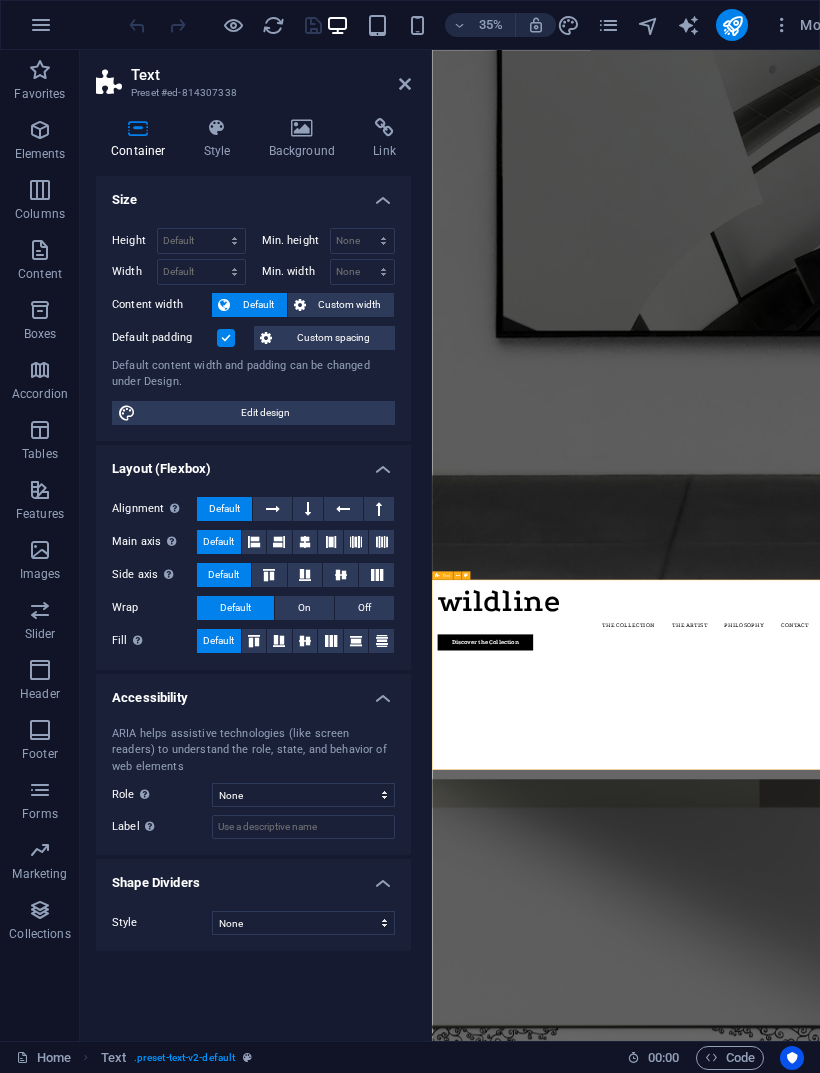 click at bounding box center [986, 6841] 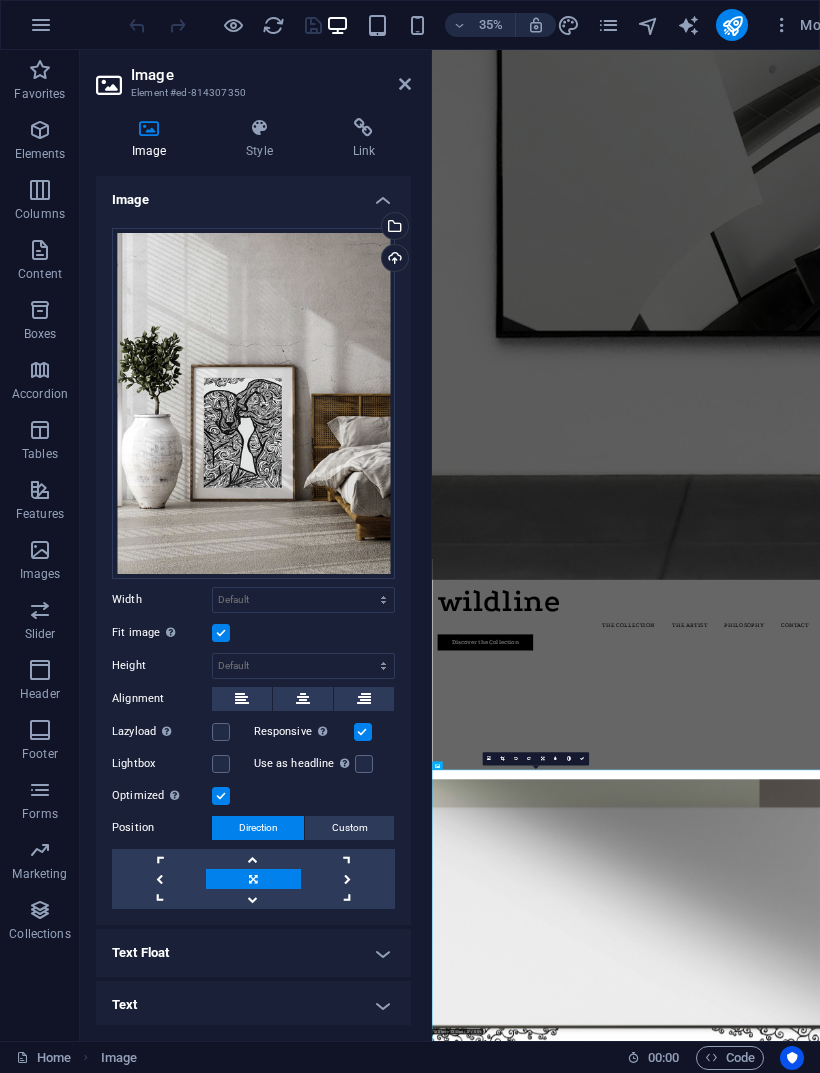 click on "Image Element #ed-814307350" at bounding box center (253, 76) 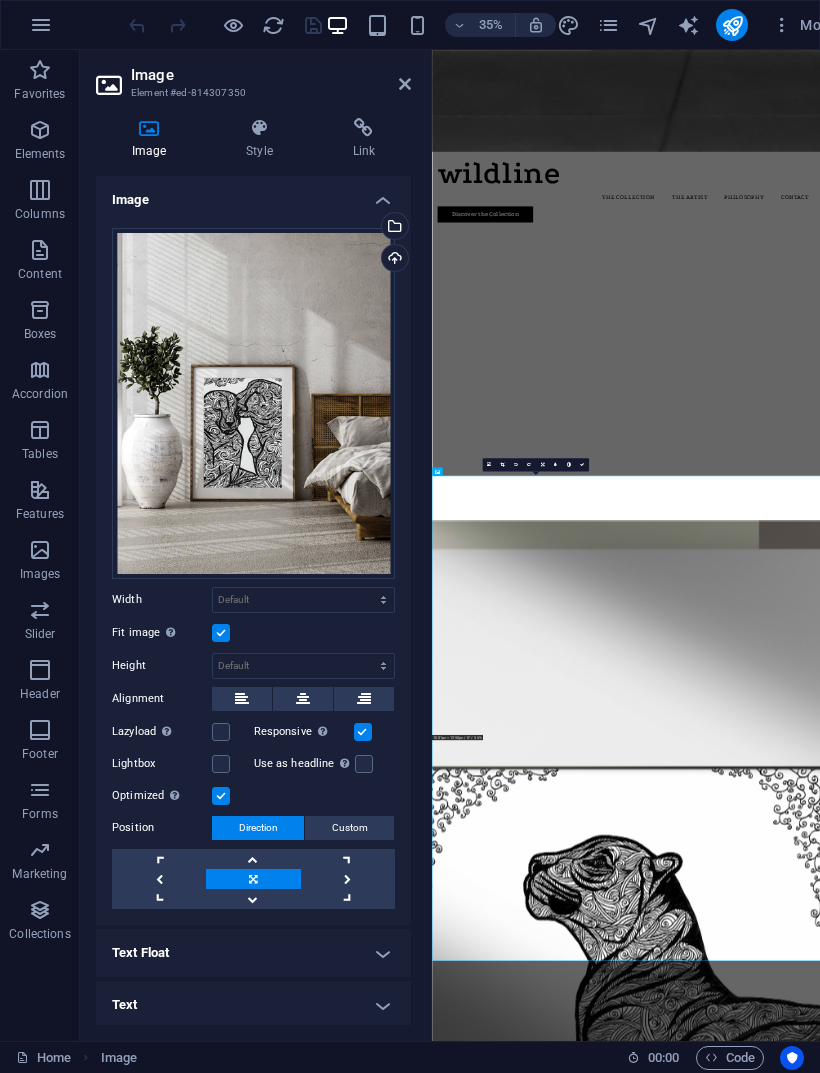 scroll, scrollTop: 2488, scrollLeft: 0, axis: vertical 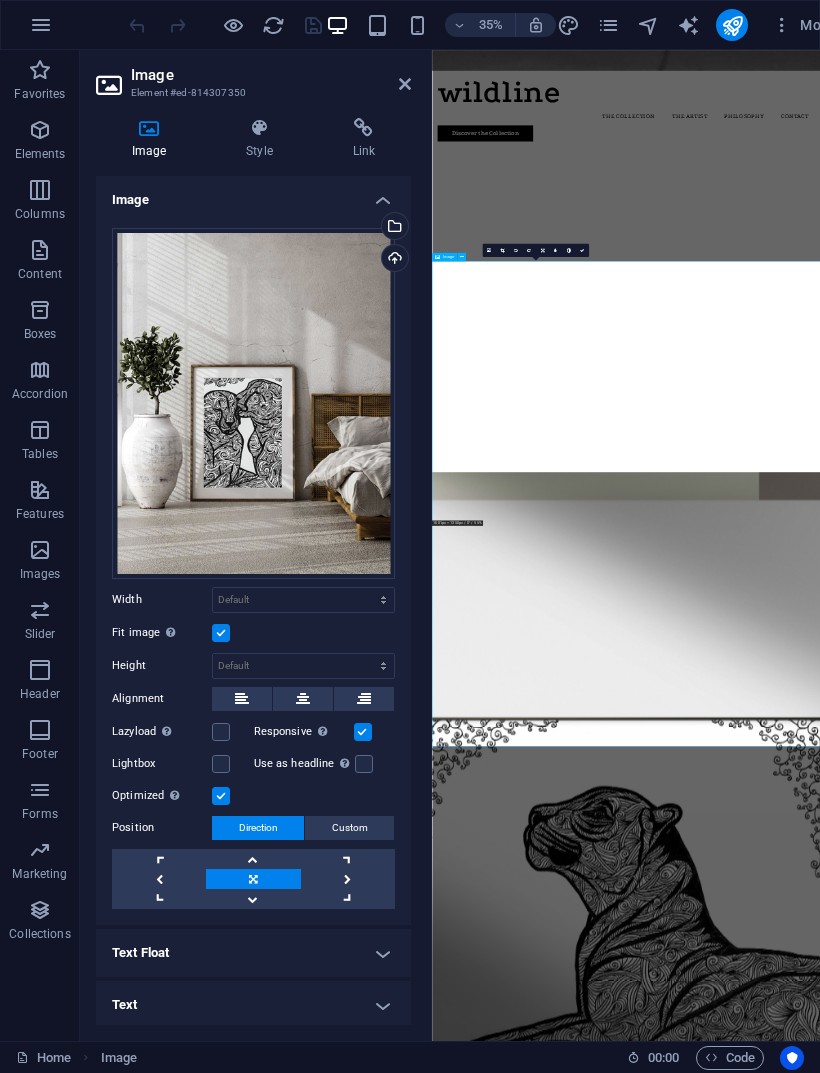 click at bounding box center (986, 5381) 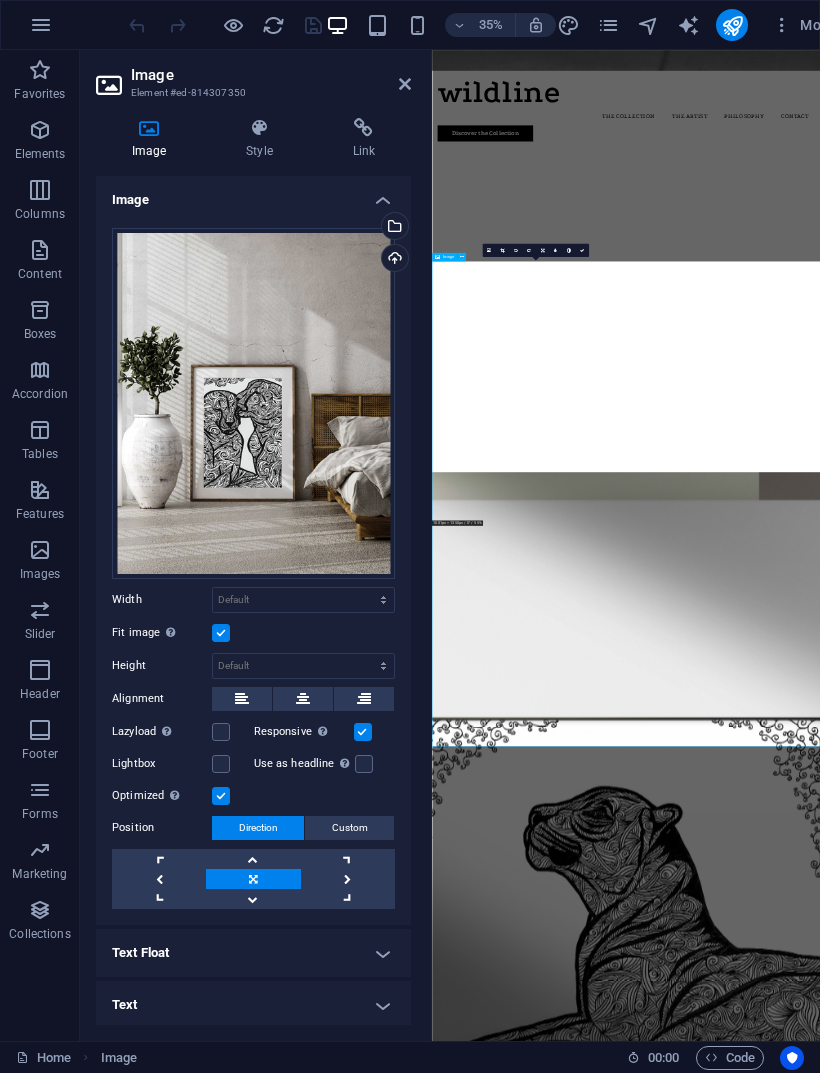 click at bounding box center (986, 5381) 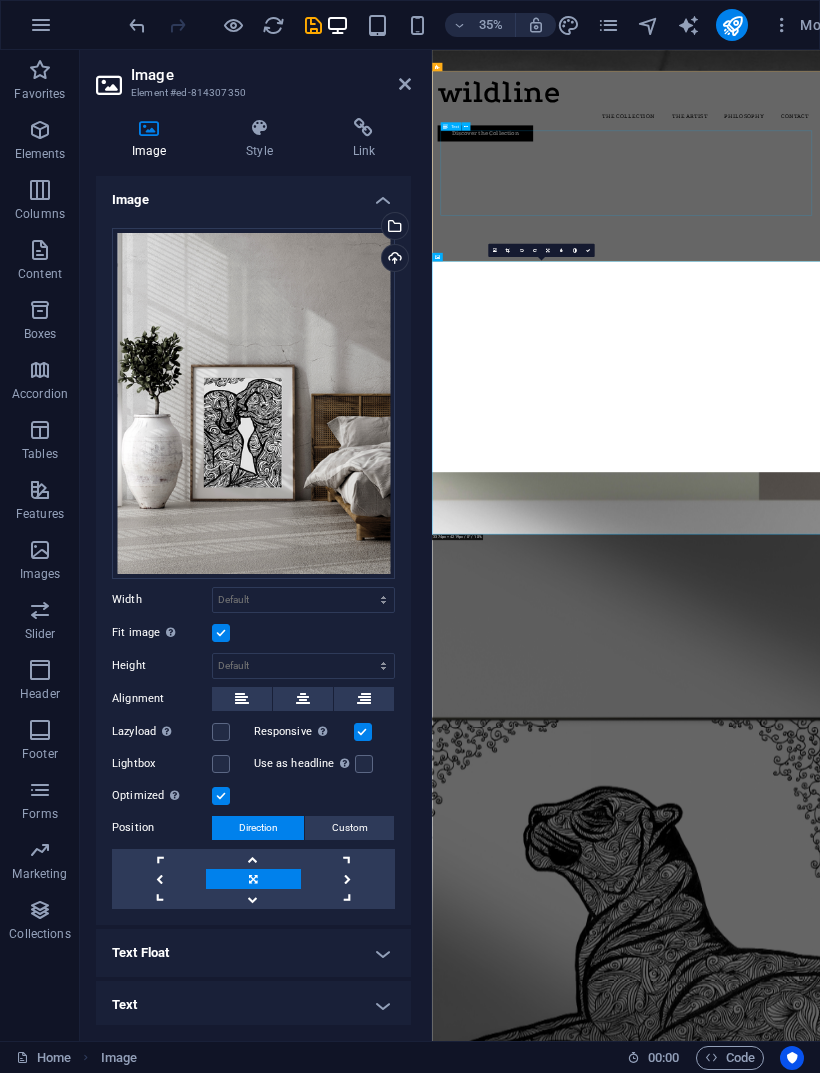 click on "Wildline is a premium art brand – a curated collection of originals and collectible fine art prints,  created with clarity and intention,  and inspired by wildlife and our connection to the natural world.   Each piece is hand-drawn, strictly limited, signed, and certified.  For every artwork acquired, we plant a tree —  a gesture of respect and responsibility towards nature.   [FIRST] [LAST]  Founder & Artist, Wildline ." at bounding box center [986, 4436] 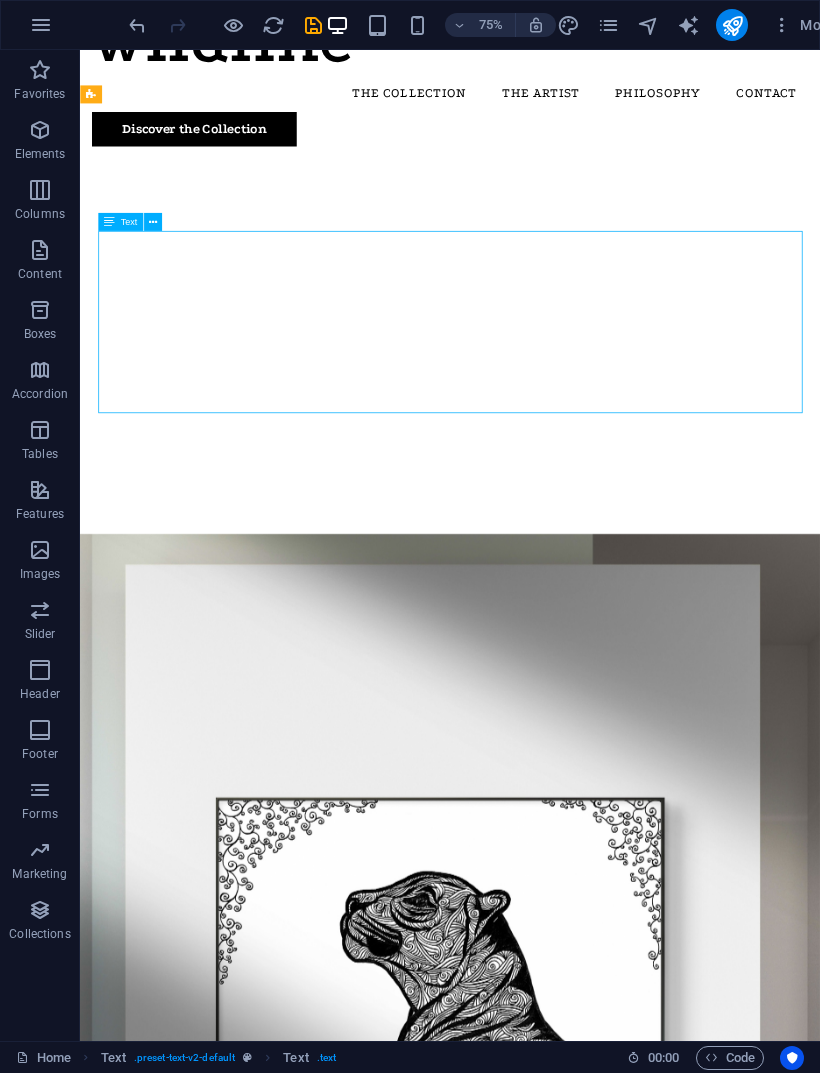 scroll, scrollTop: 1671, scrollLeft: 0, axis: vertical 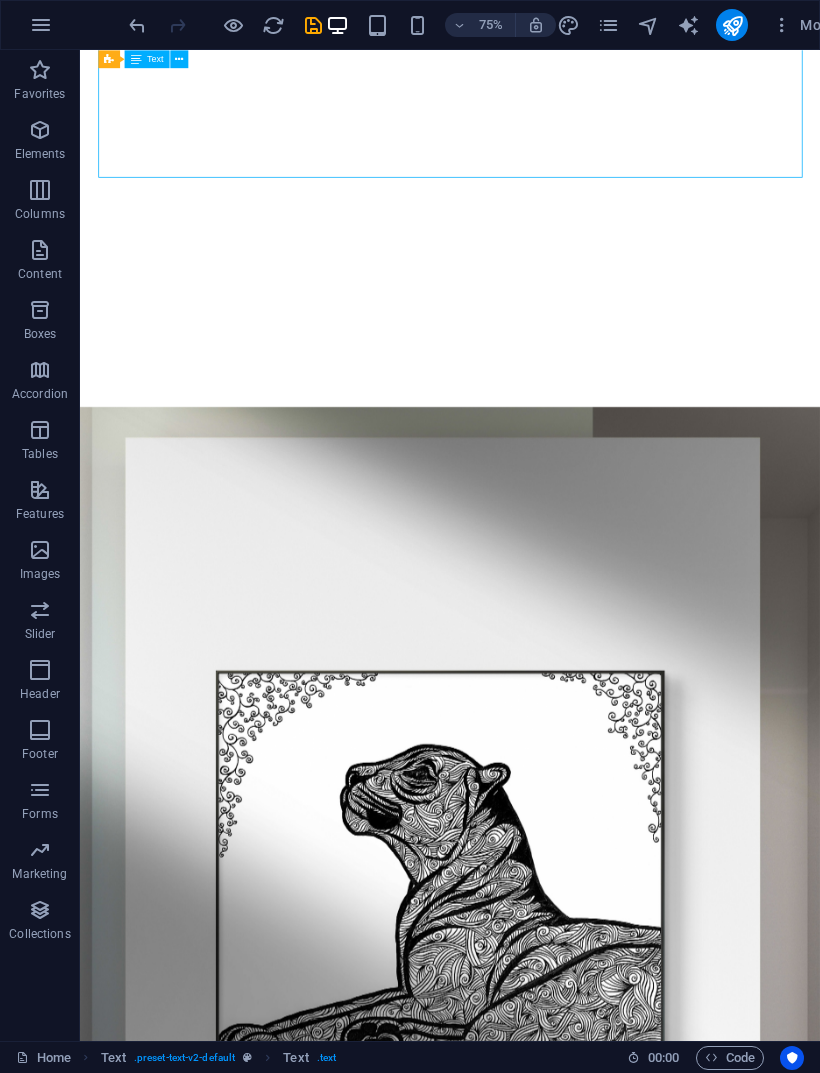 click at bounding box center (313, 25) 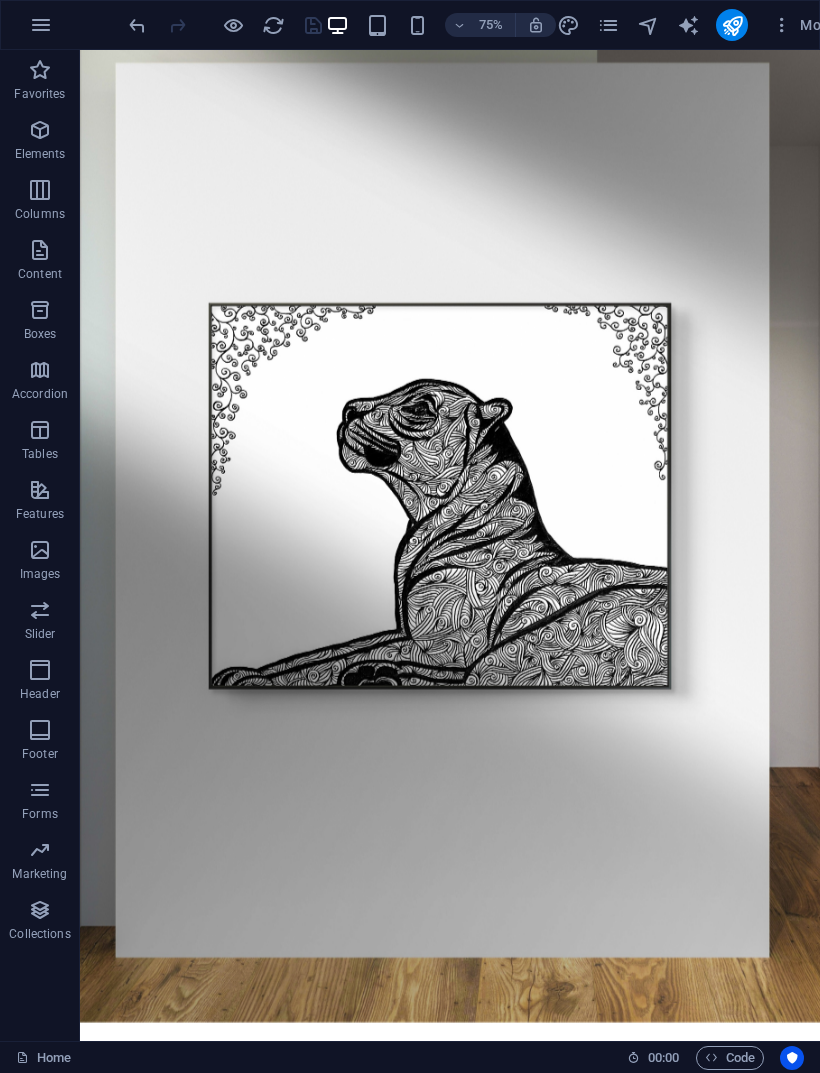 click at bounding box center [732, 25] 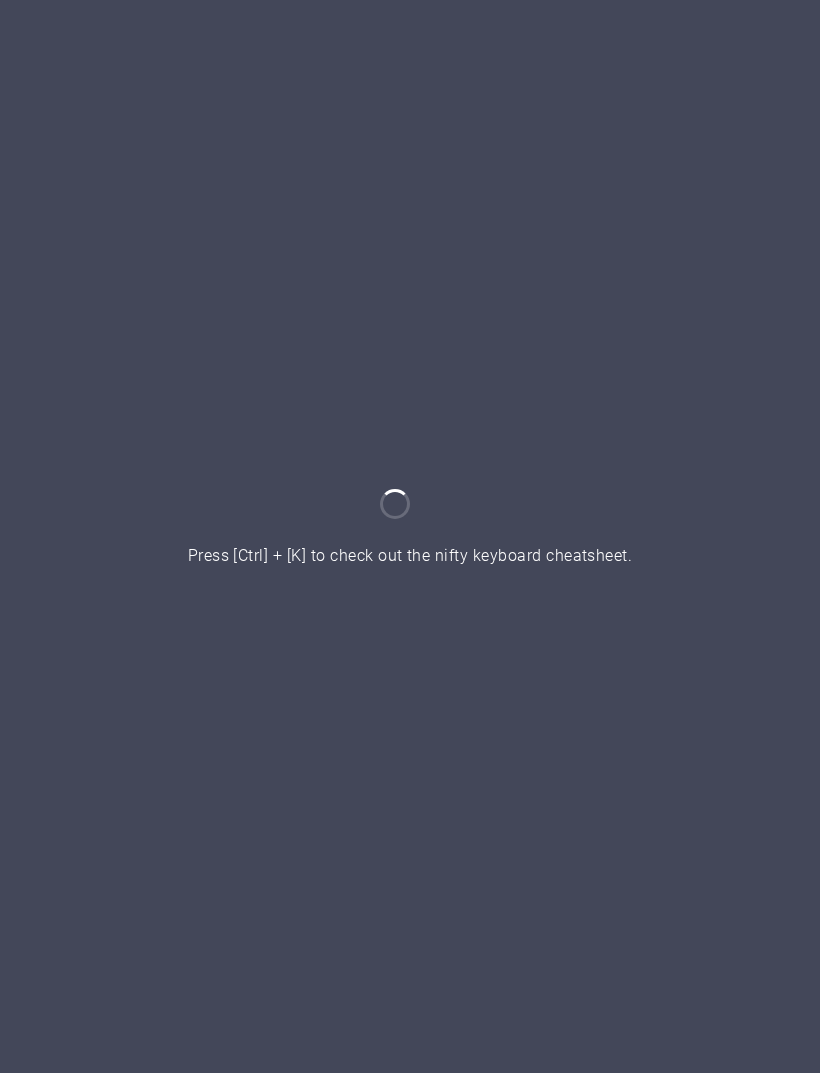 scroll, scrollTop: 0, scrollLeft: 0, axis: both 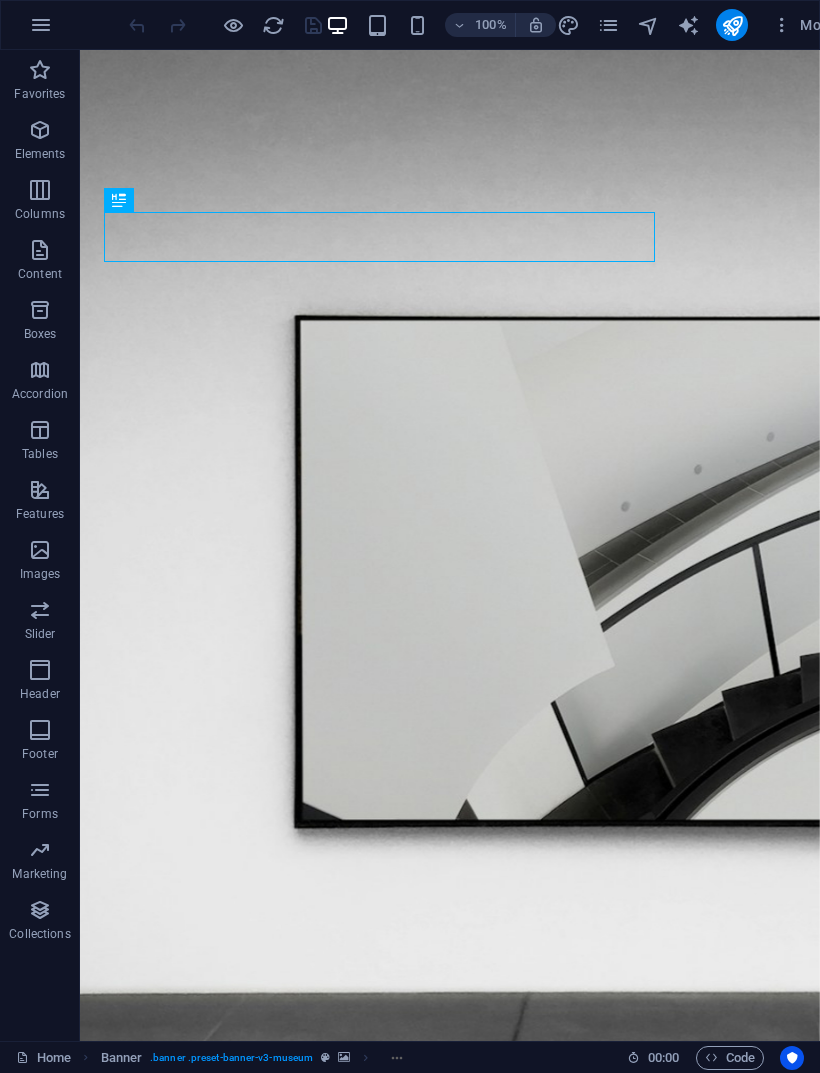 click at bounding box center [608, 25] 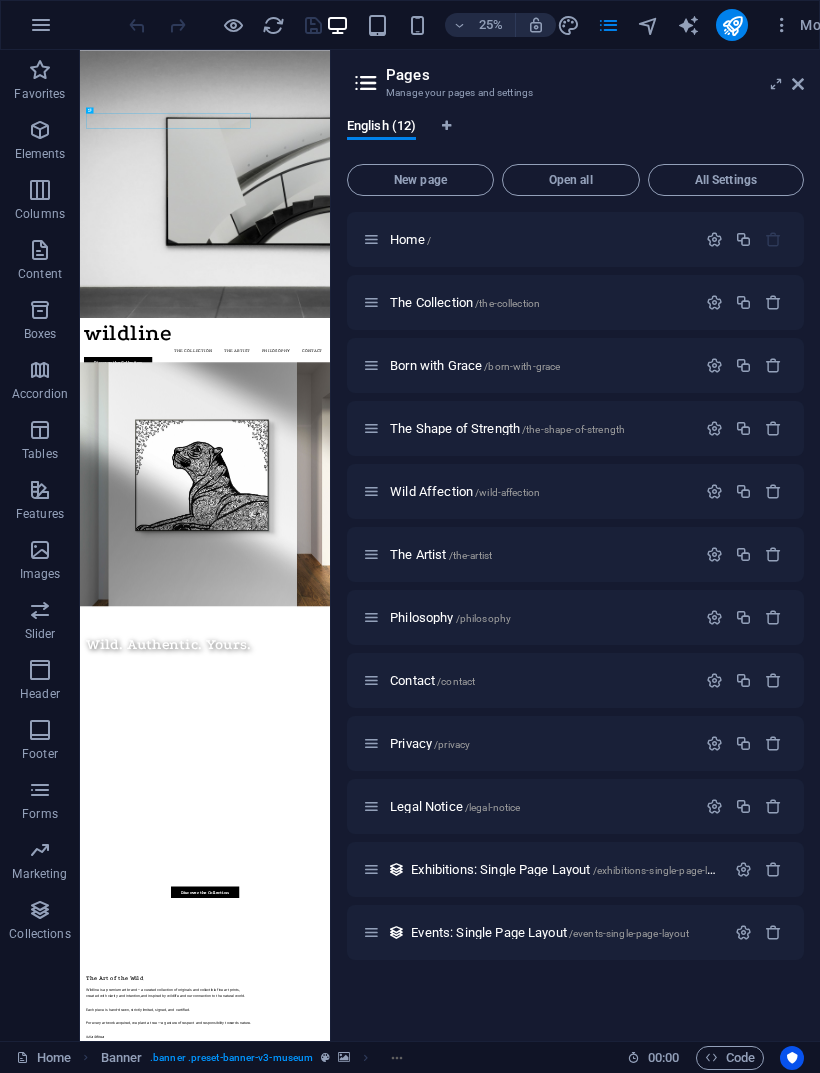 click on "The Shape of Strength /the-shape-of-strength" at bounding box center (507, 428) 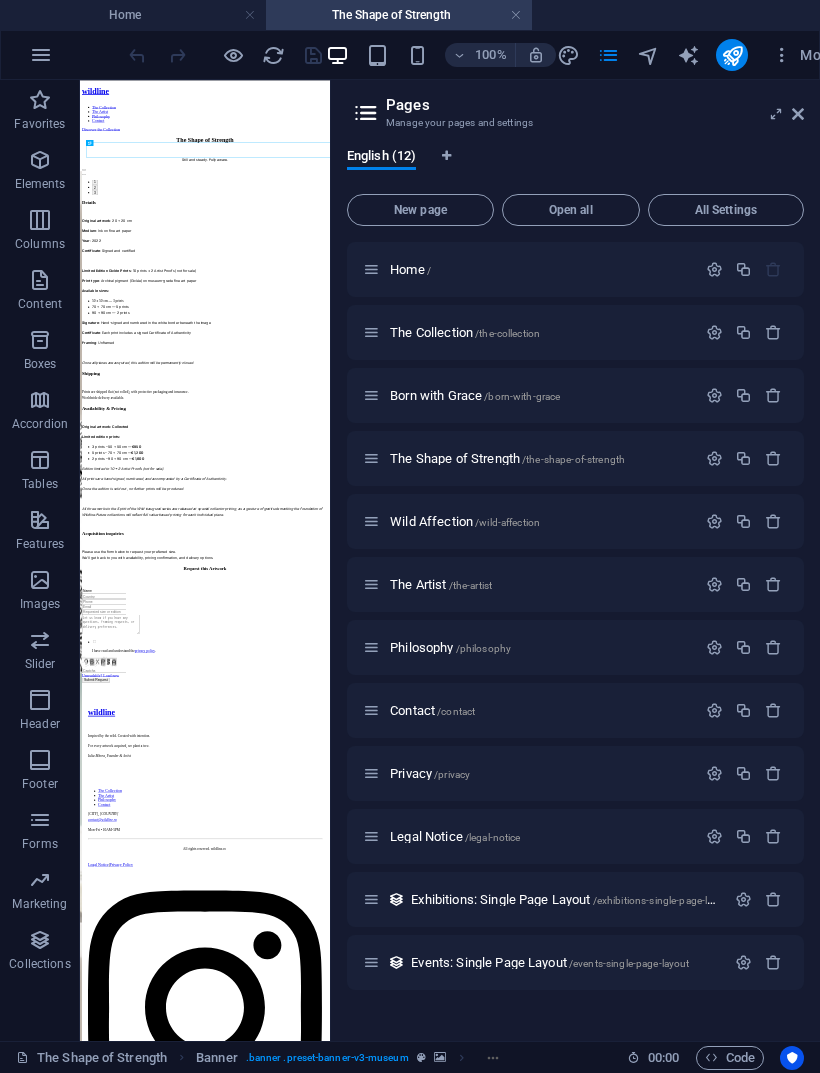 scroll, scrollTop: 0, scrollLeft: 0, axis: both 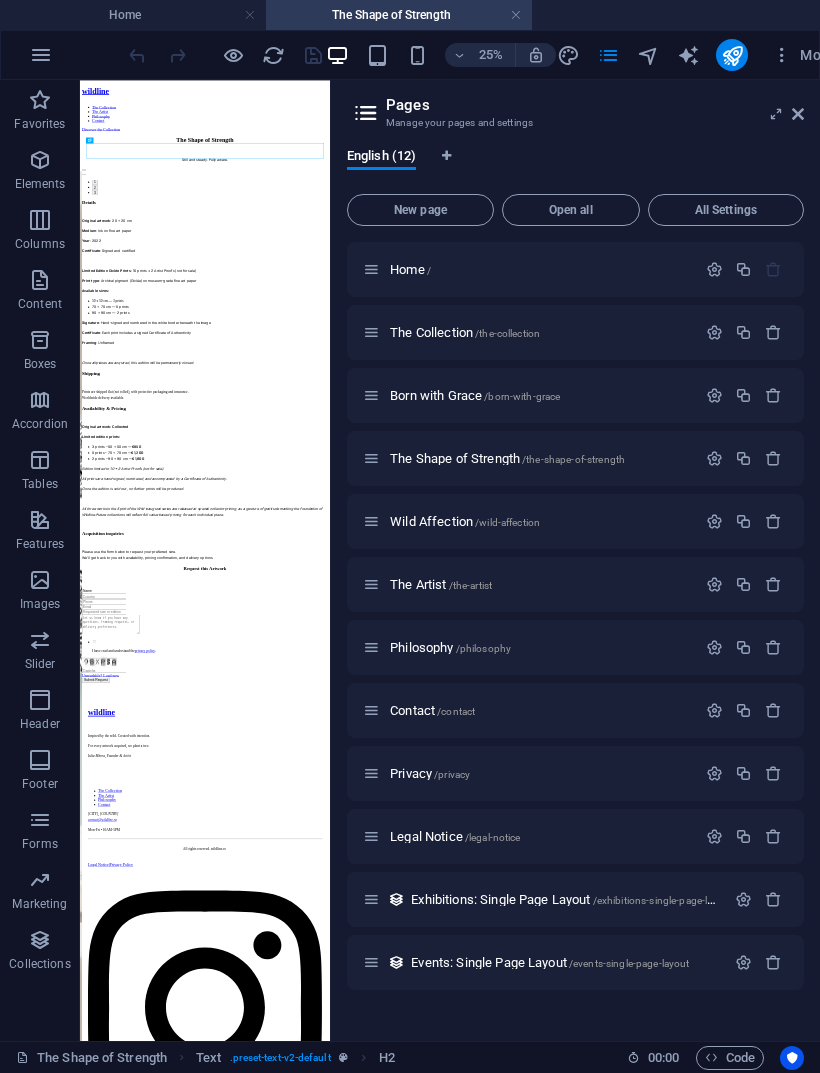 click at bounding box center (798, 114) 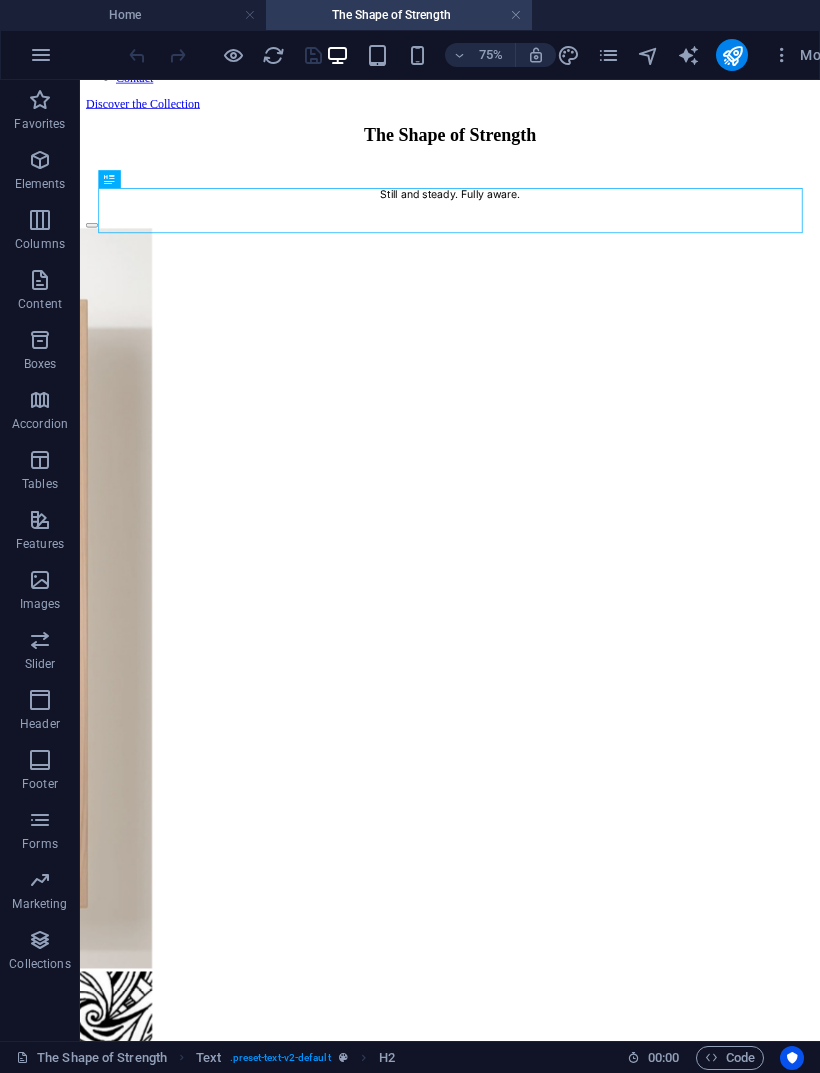 scroll, scrollTop: 169, scrollLeft: 0, axis: vertical 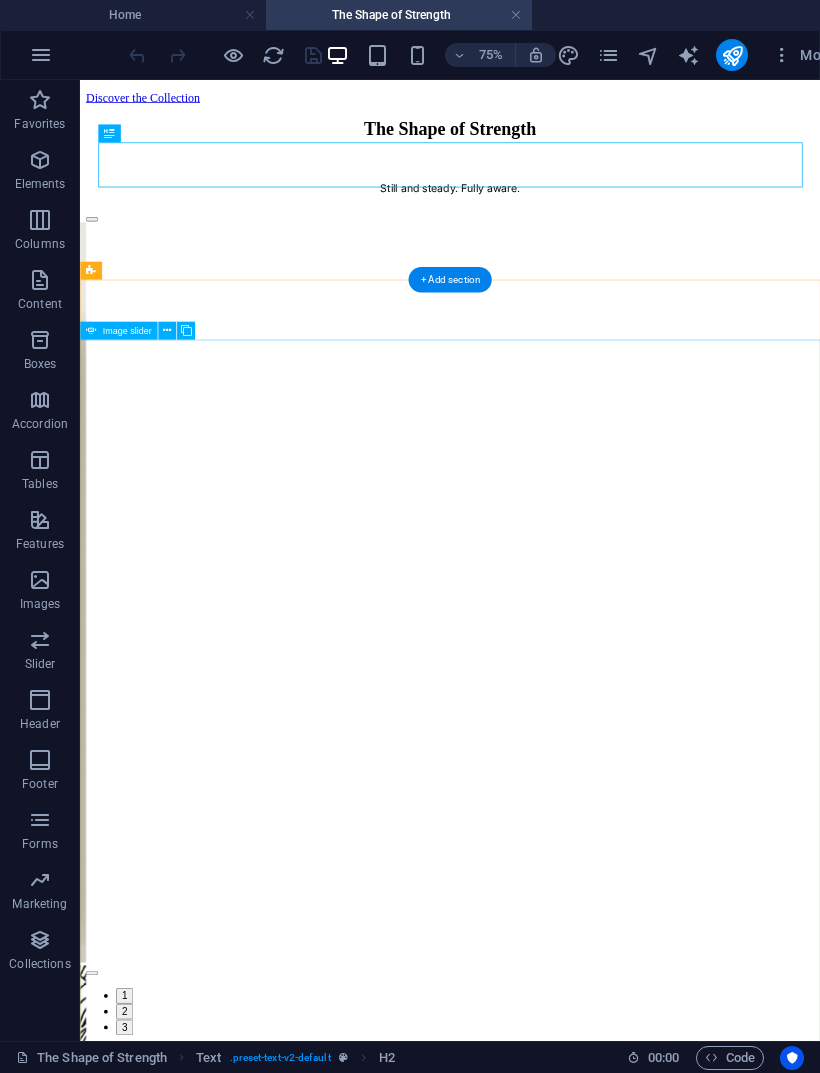 click at bounding box center [-406, 1754] 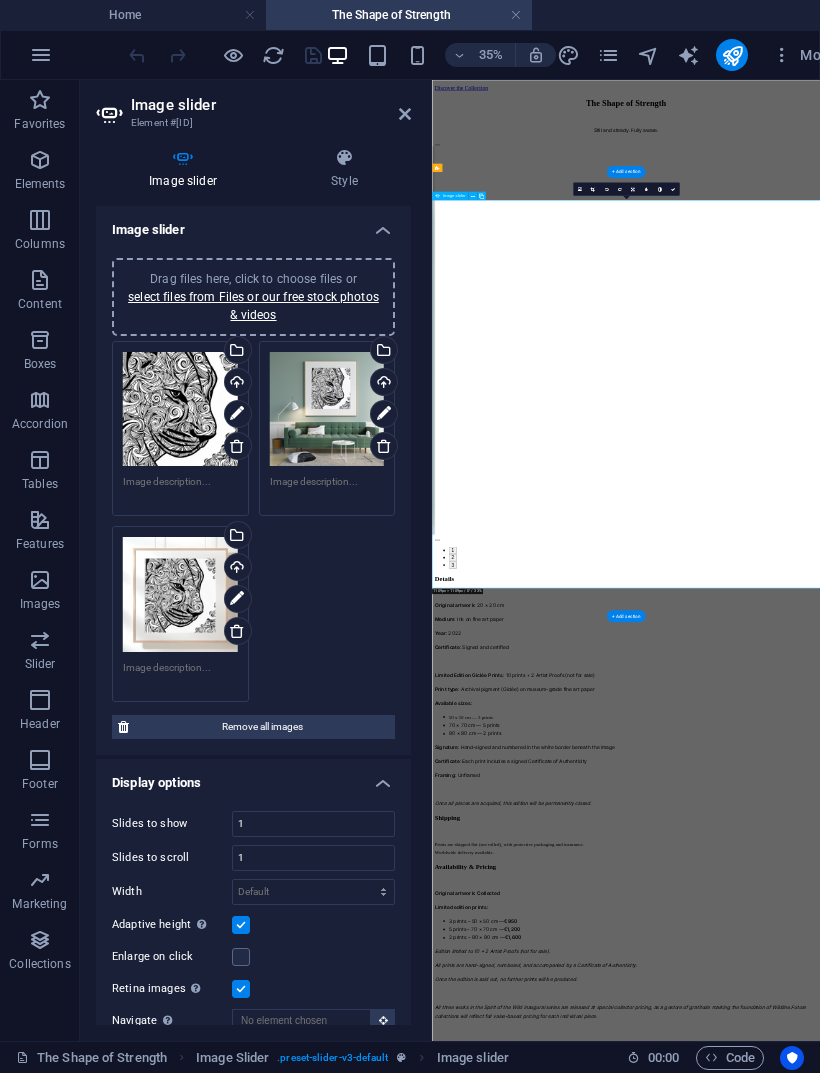 click on "Upload" at bounding box center (236, 384) 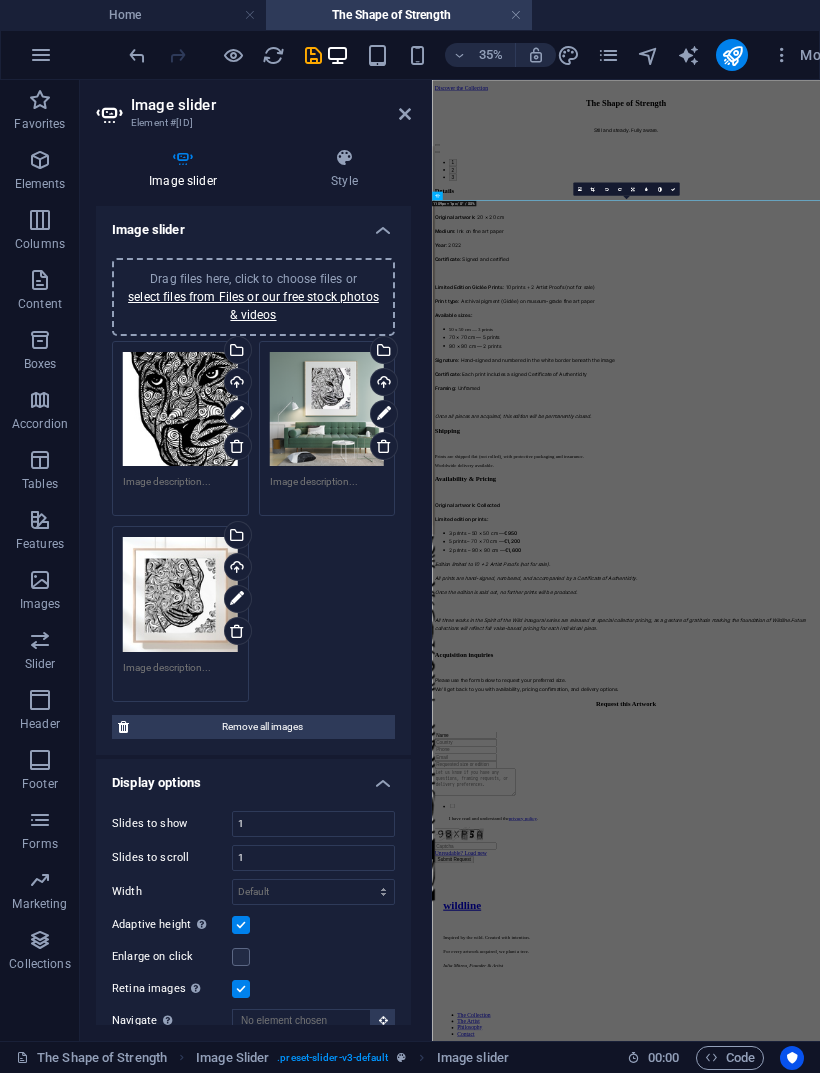 click on "Upload" at bounding box center (382, 384) 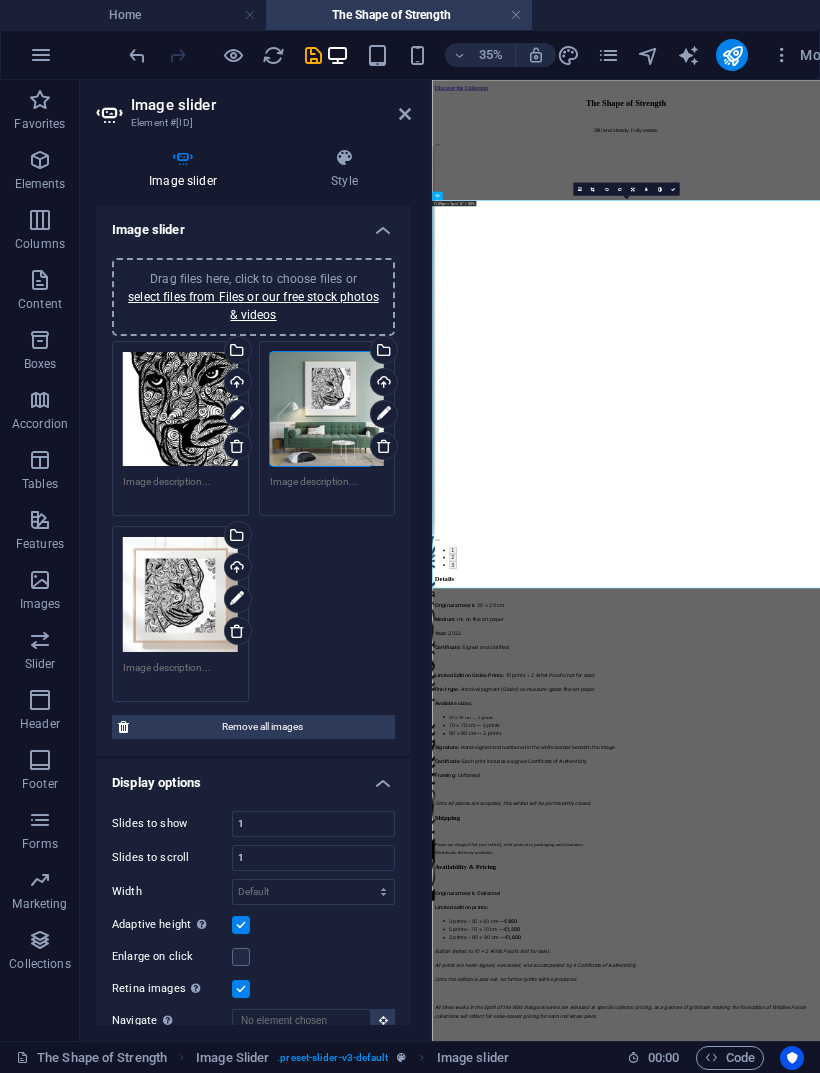 click on "Upload" at bounding box center (236, 569) 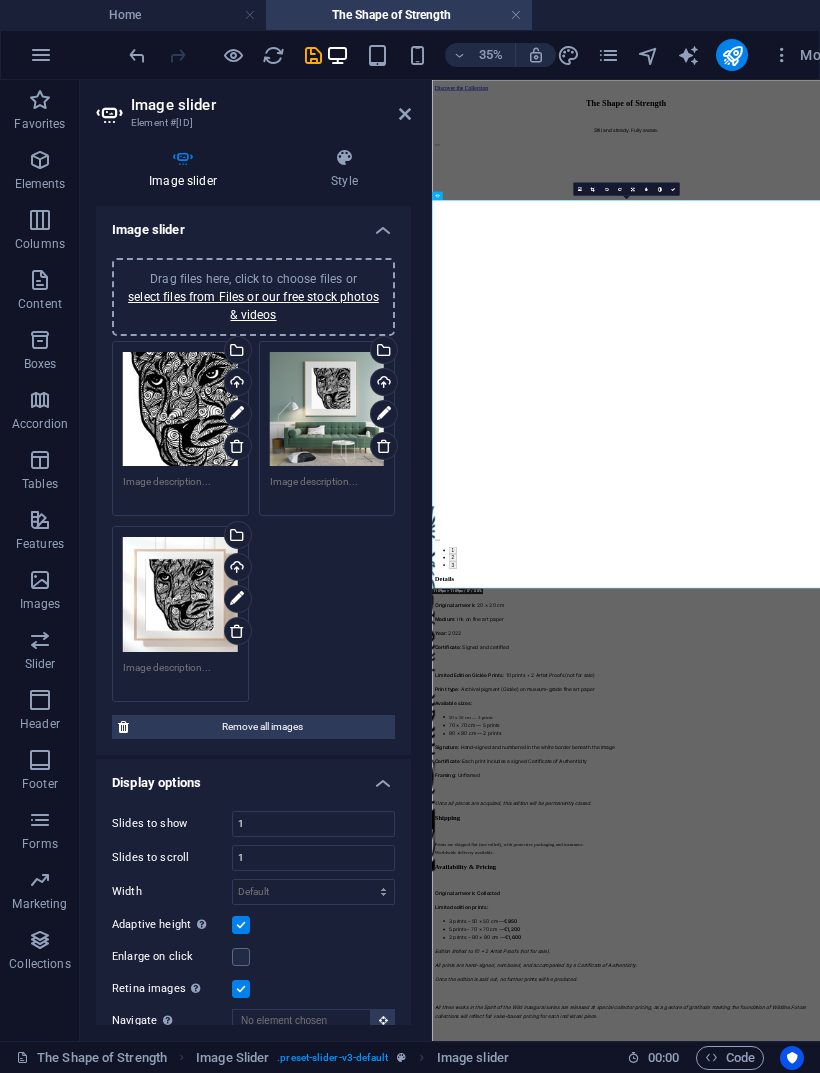 click at bounding box center [313, 55] 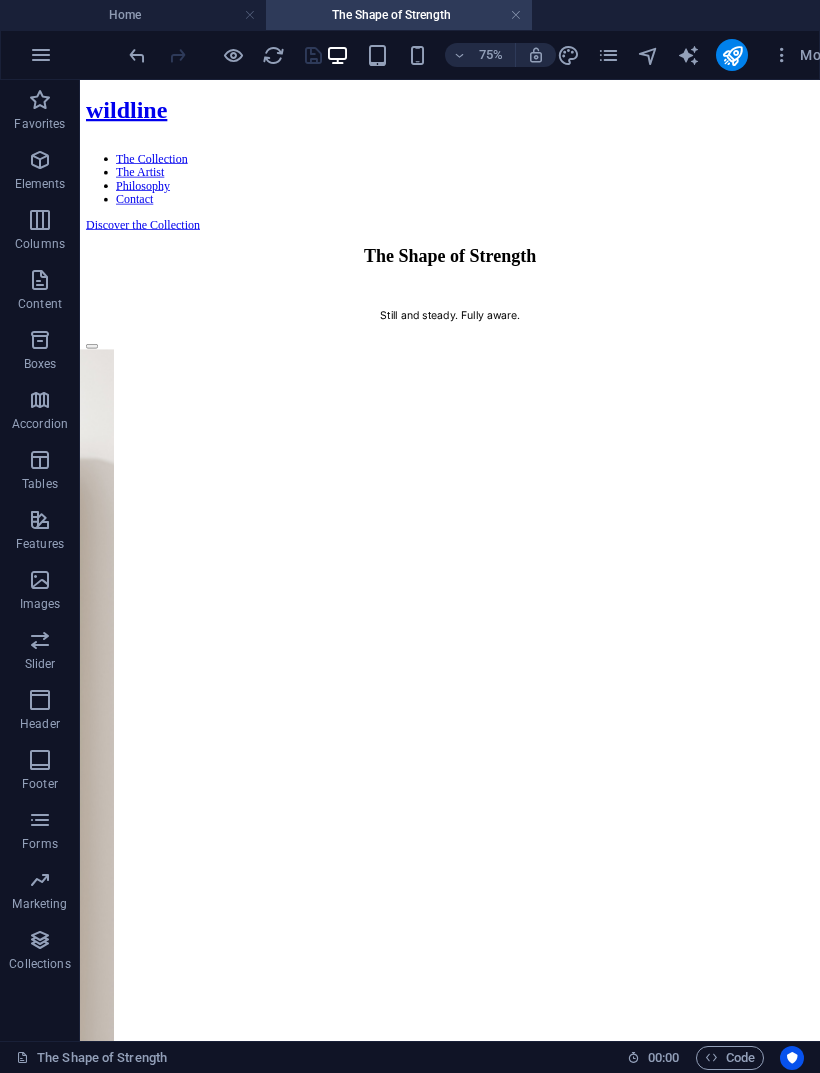 scroll, scrollTop: 0, scrollLeft: 0, axis: both 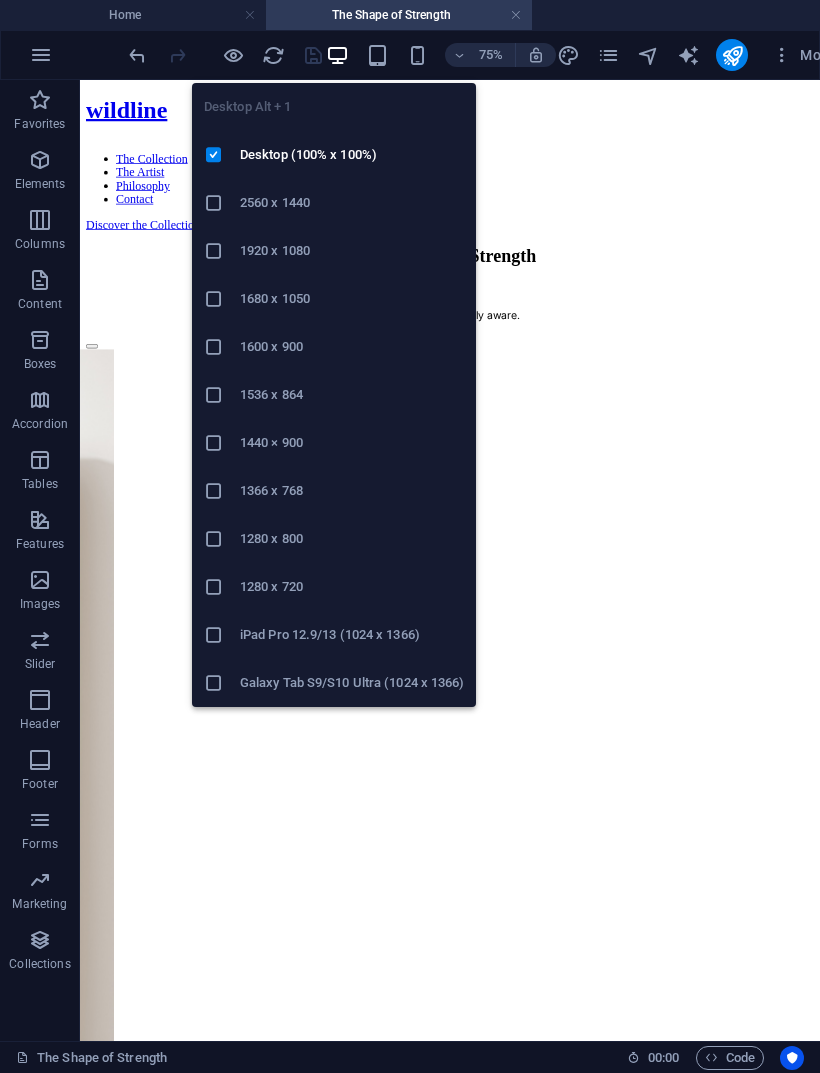 click on "Desktop (100% x 100%)" at bounding box center [352, 155] 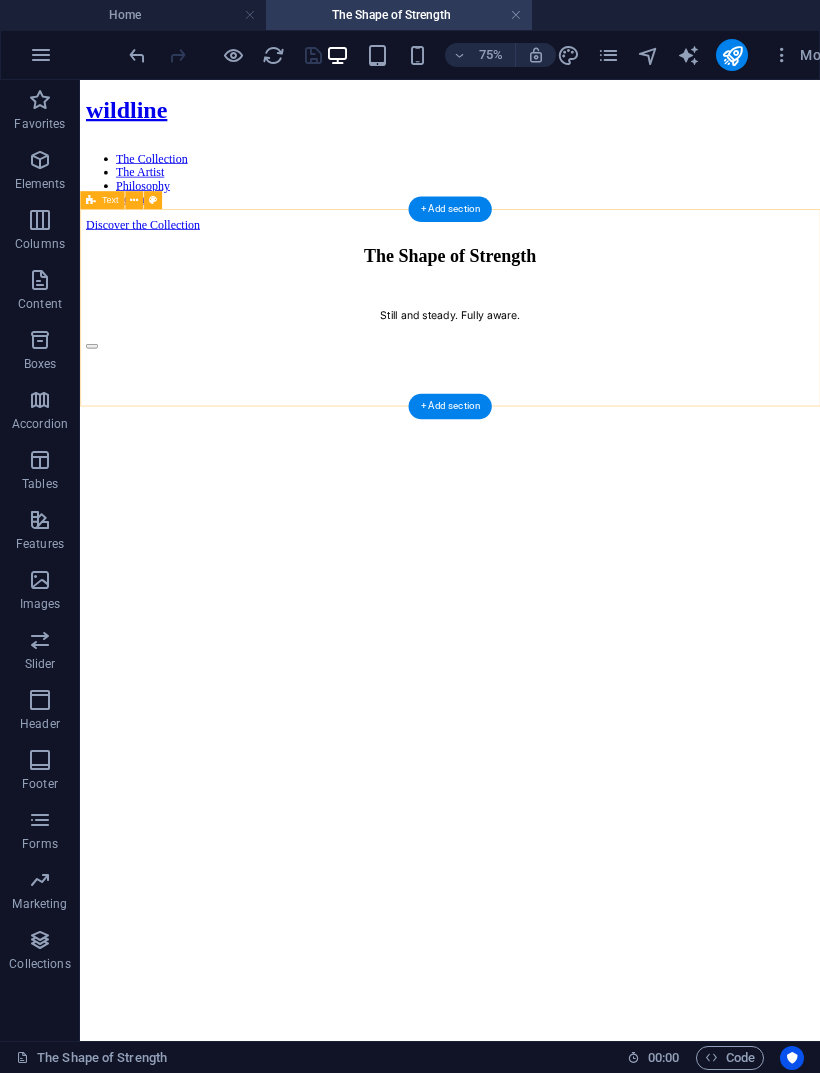 click on "The Shape of Strength Still and steady.   Fully aware." at bounding box center [573, 353] 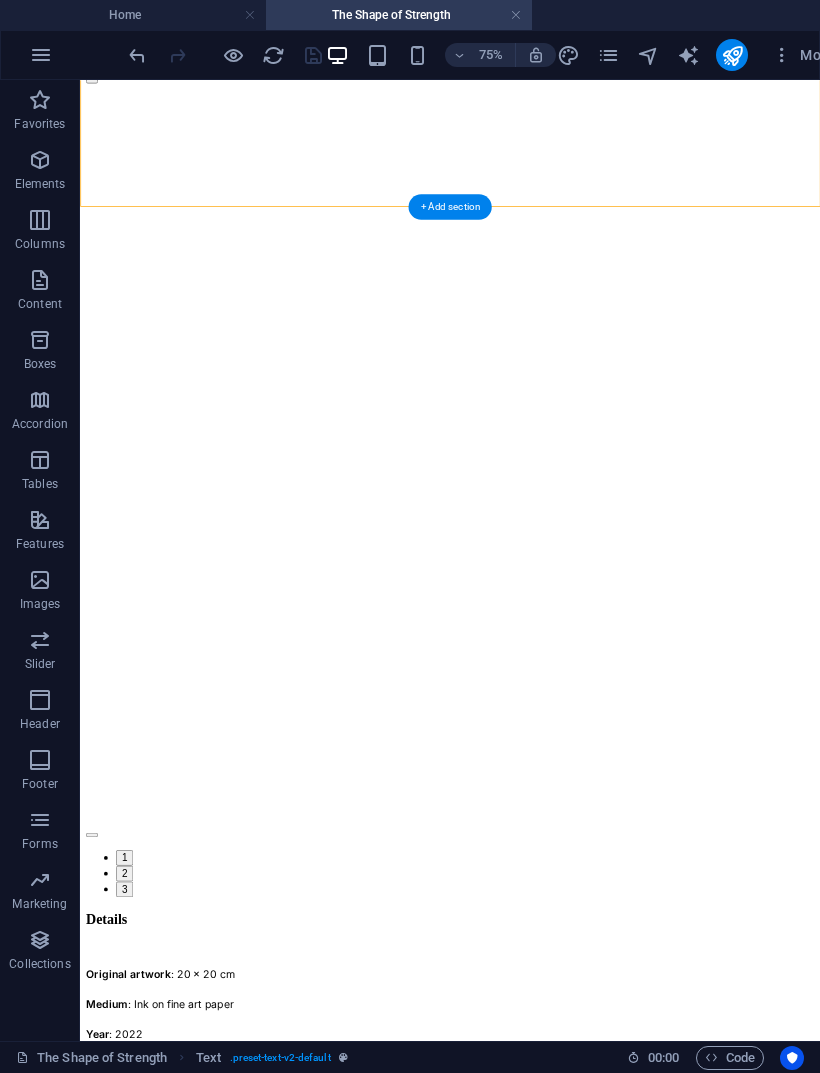 scroll, scrollTop: 384, scrollLeft: 0, axis: vertical 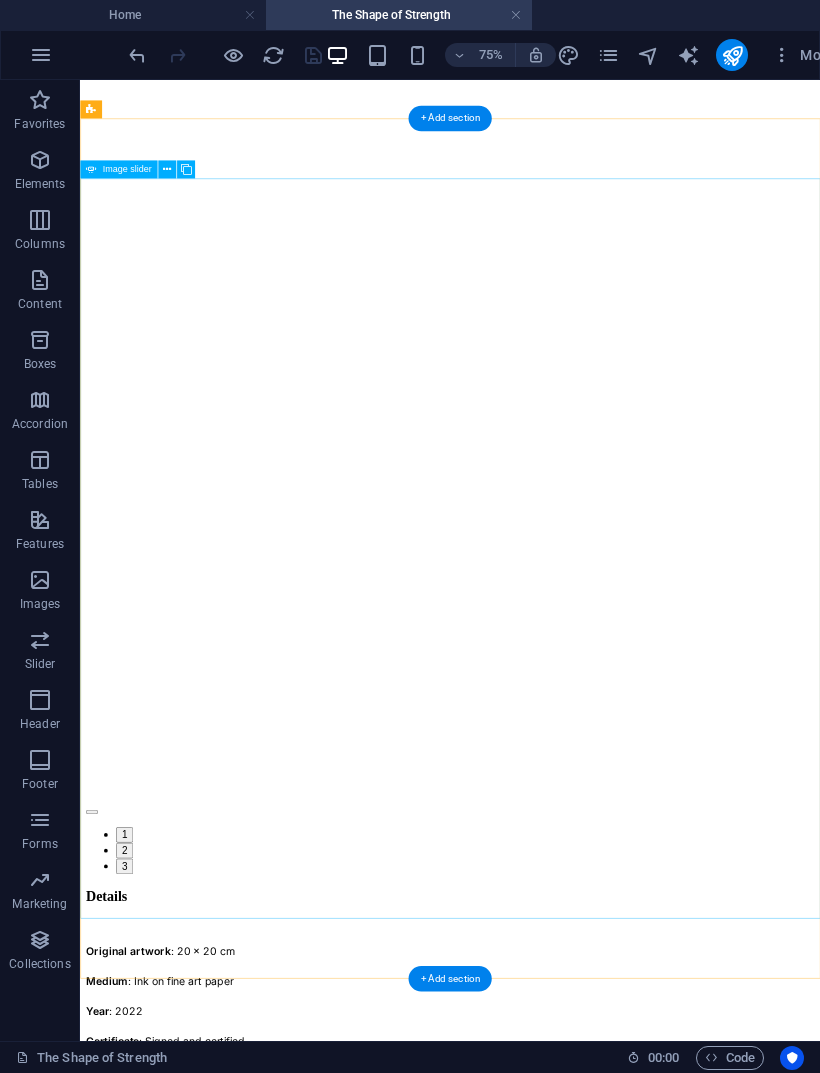 click at bounding box center (96, 1056) 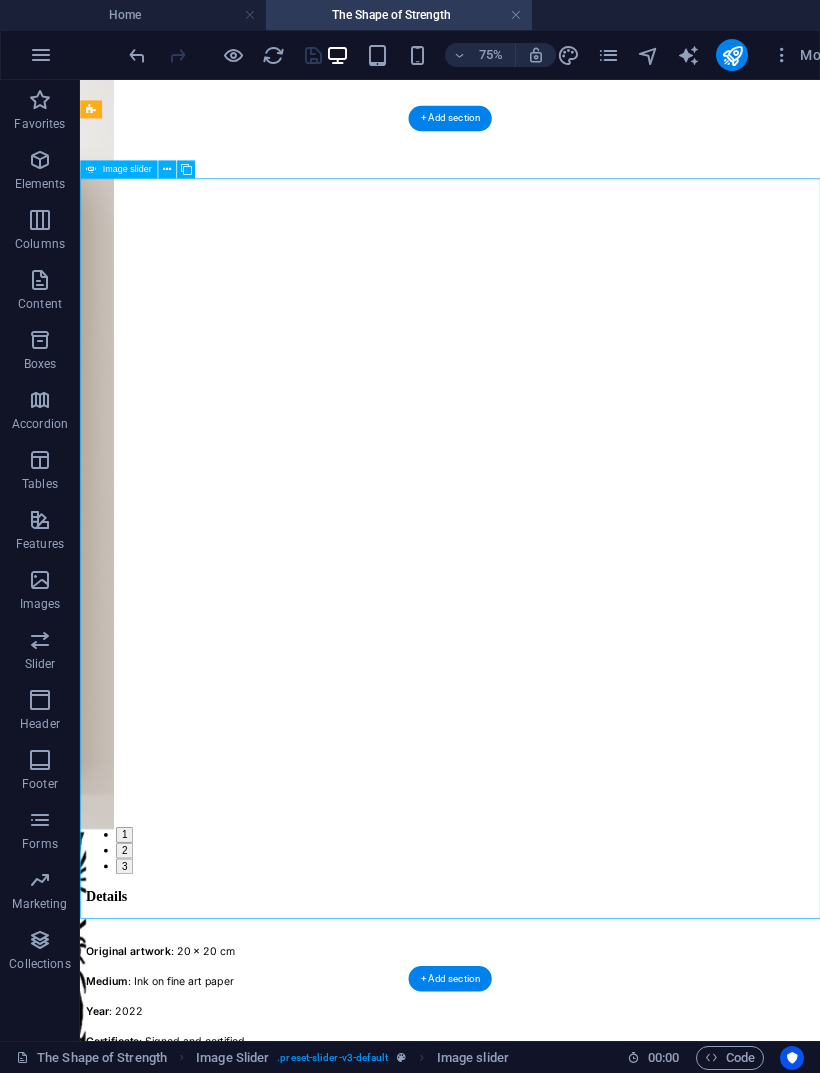click at bounding box center (96, 1056) 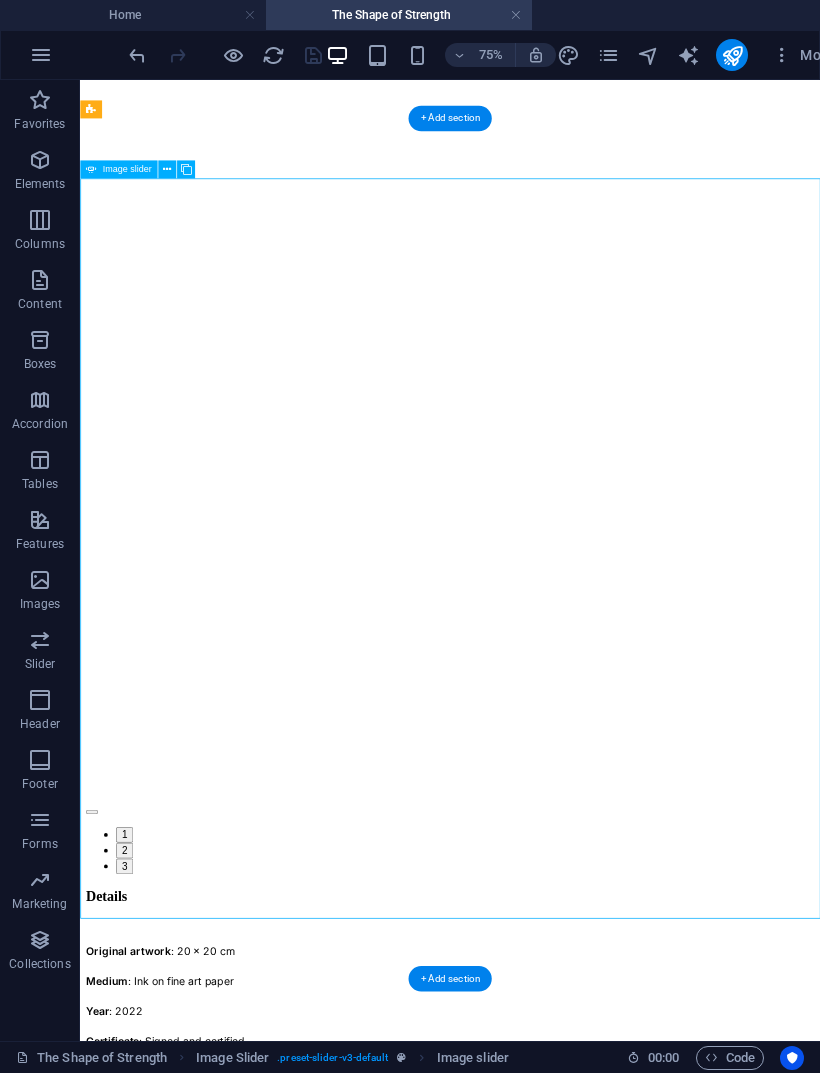 click at bounding box center [96, 1056] 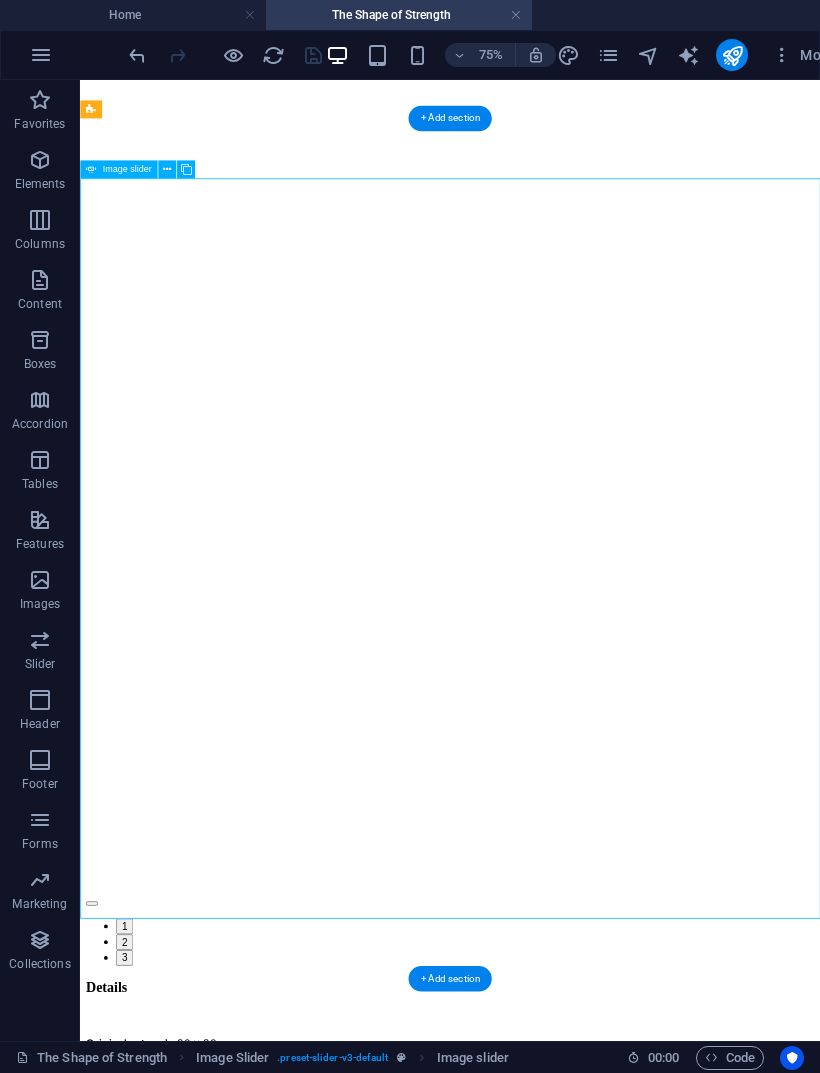 select on "ms" 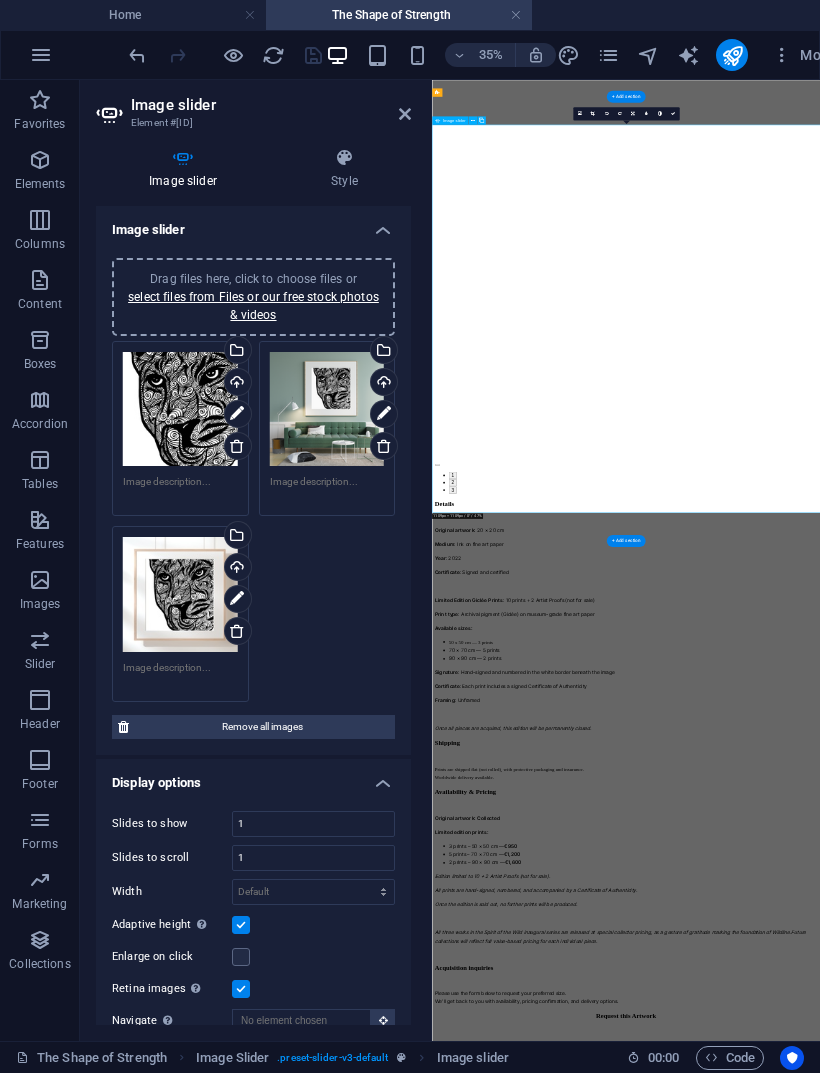 click on "35%" at bounding box center [440, 55] 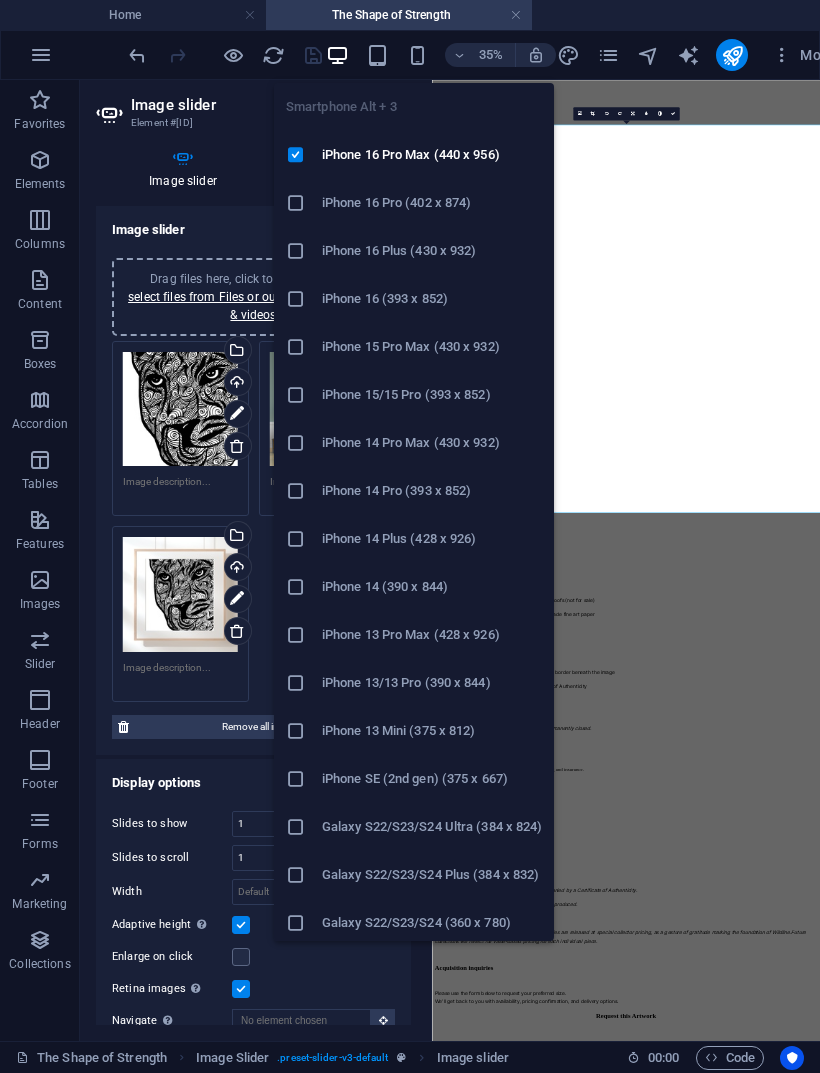 click on "iPhone 16 Pro Max (440 x 956)" at bounding box center [432, 155] 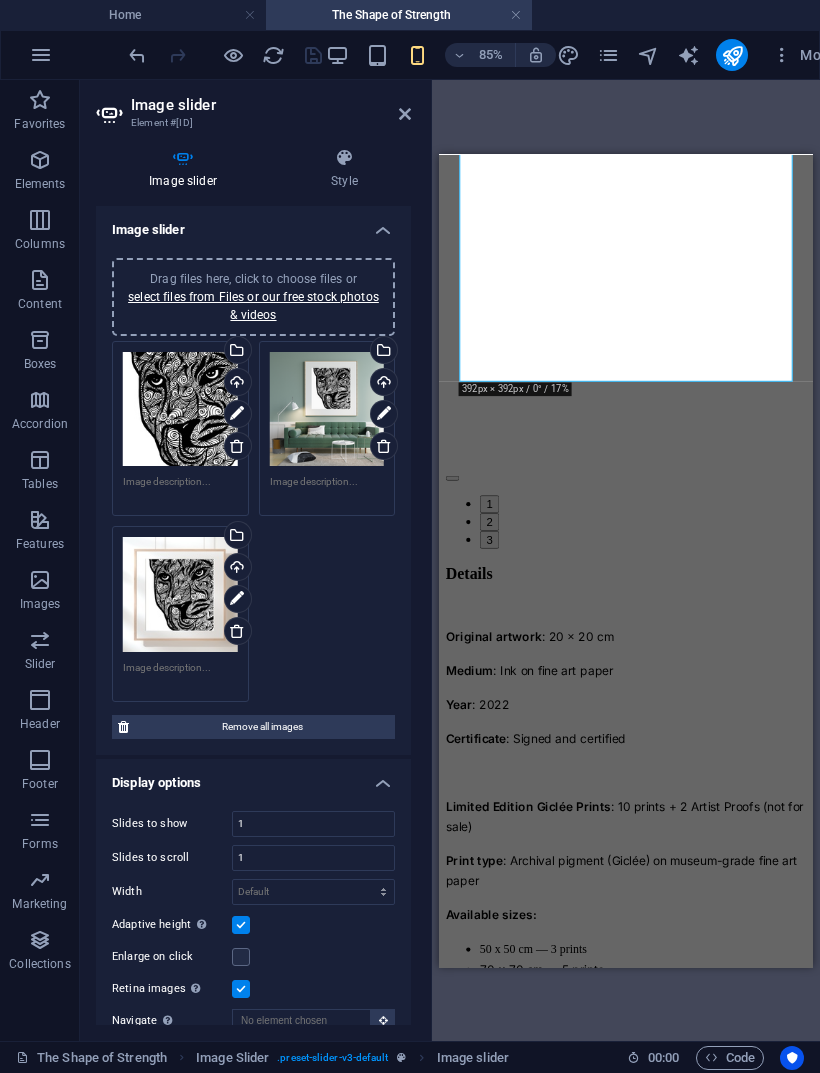 click on "2" at bounding box center [498, 586] 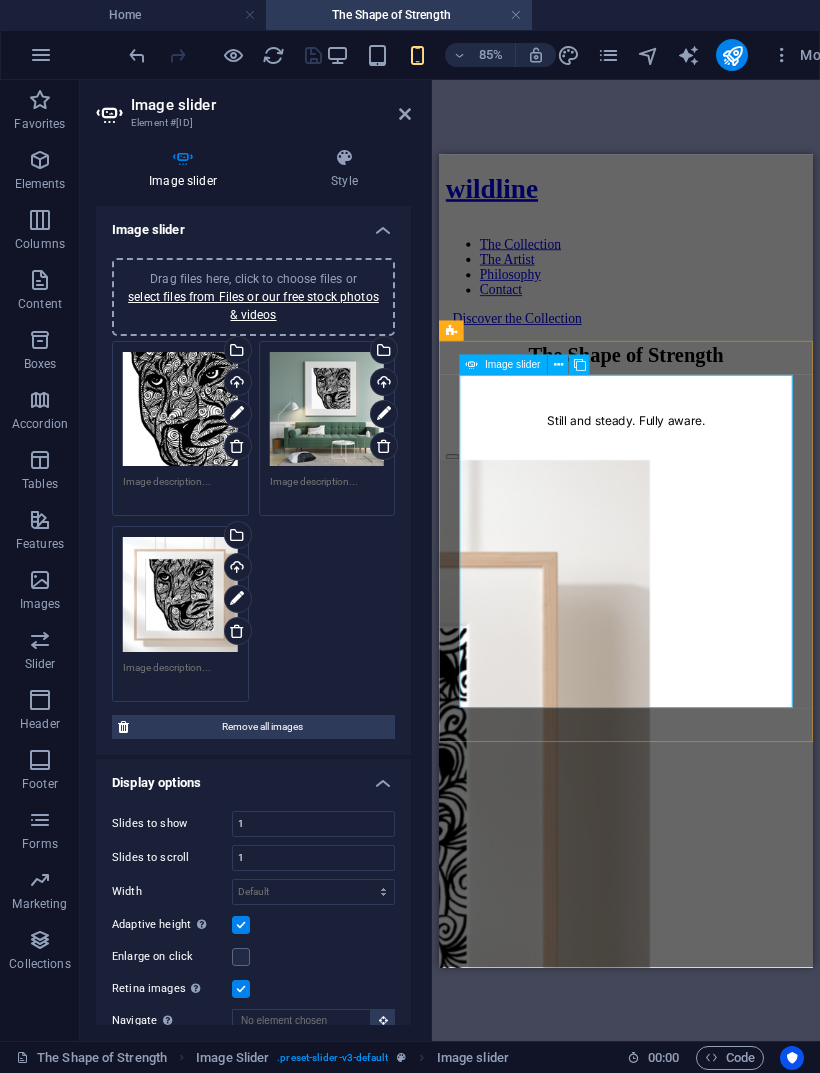 scroll, scrollTop: 0, scrollLeft: 0, axis: both 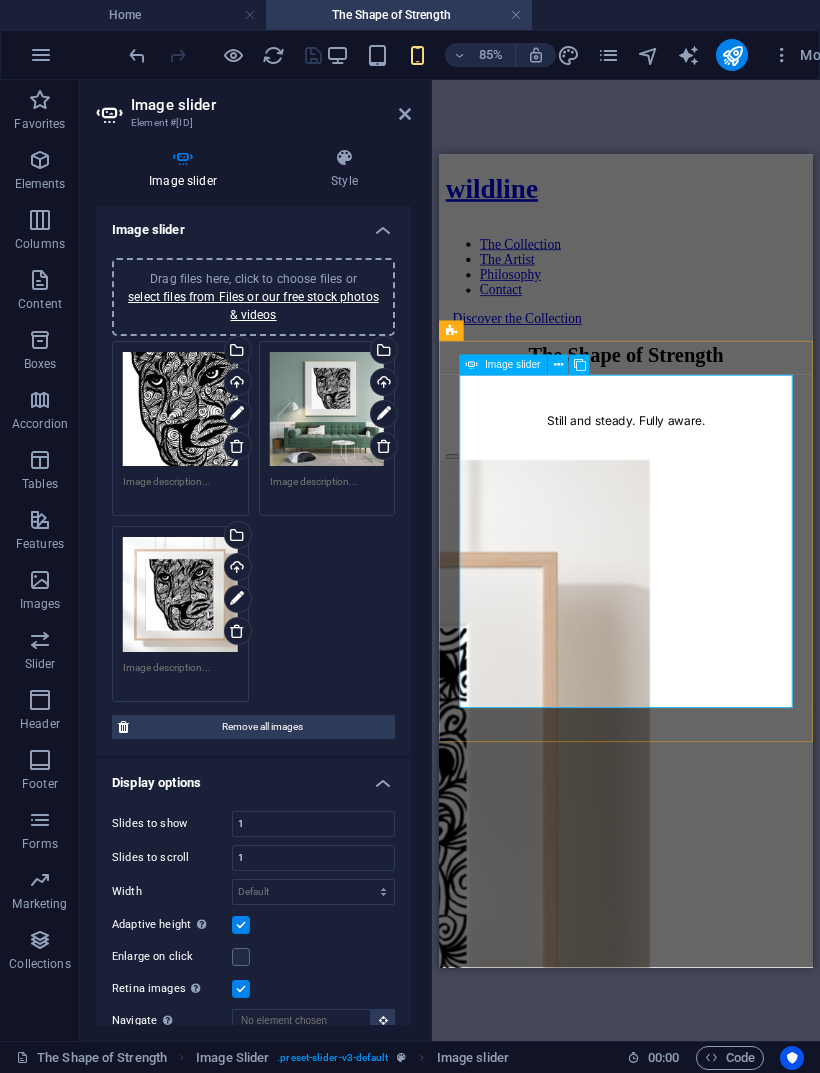 click on "1" at bounding box center (498, 949) 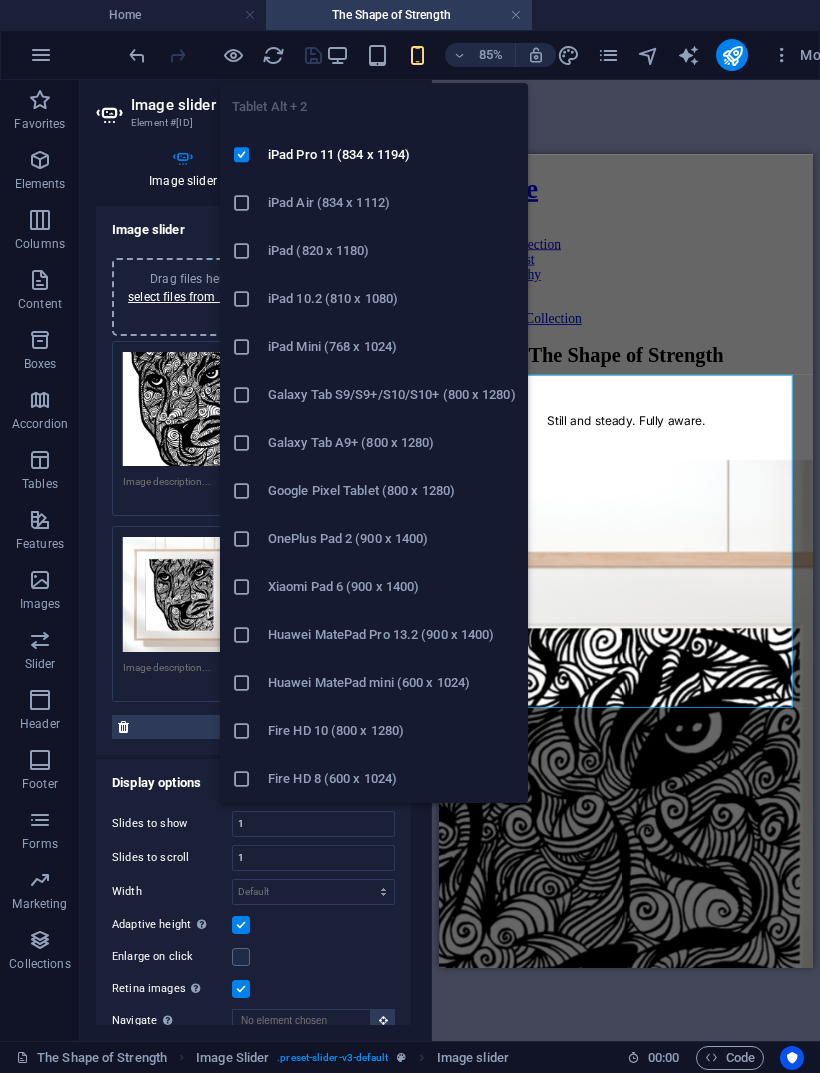 click on "iPad Pro 11 (834 x 1194)" at bounding box center (392, 155) 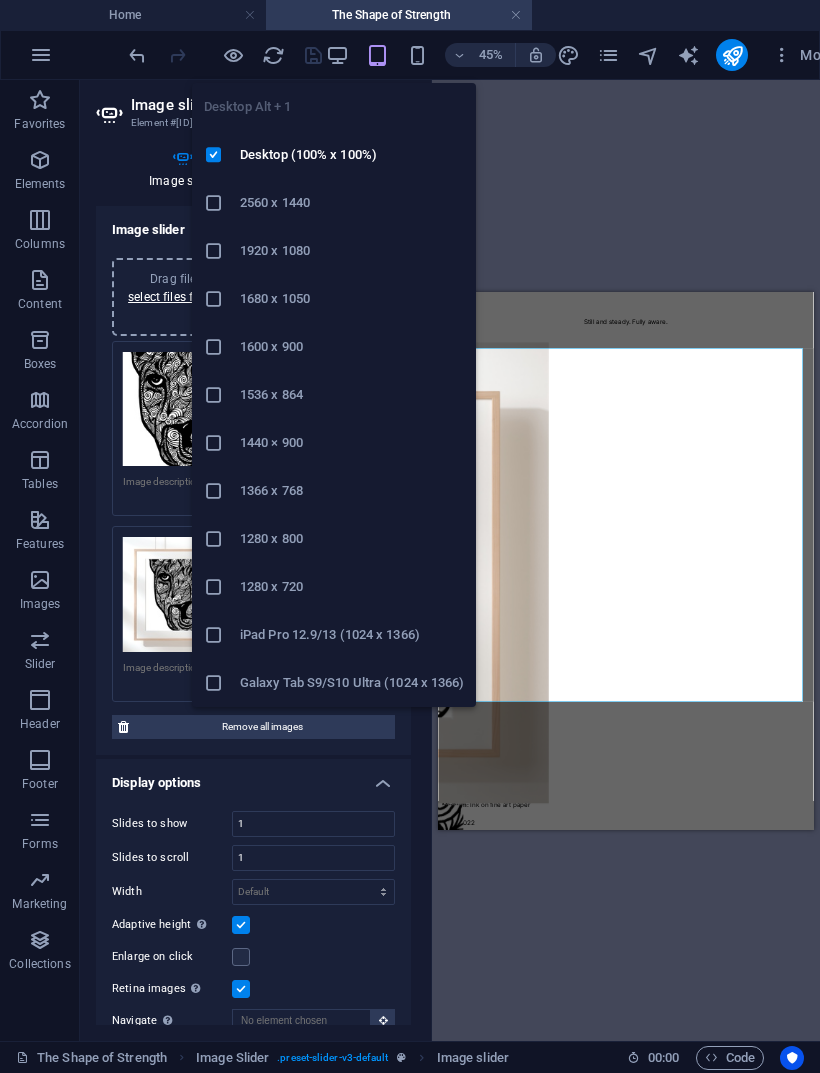 click on "Desktop (100% x 100%)" at bounding box center (352, 155) 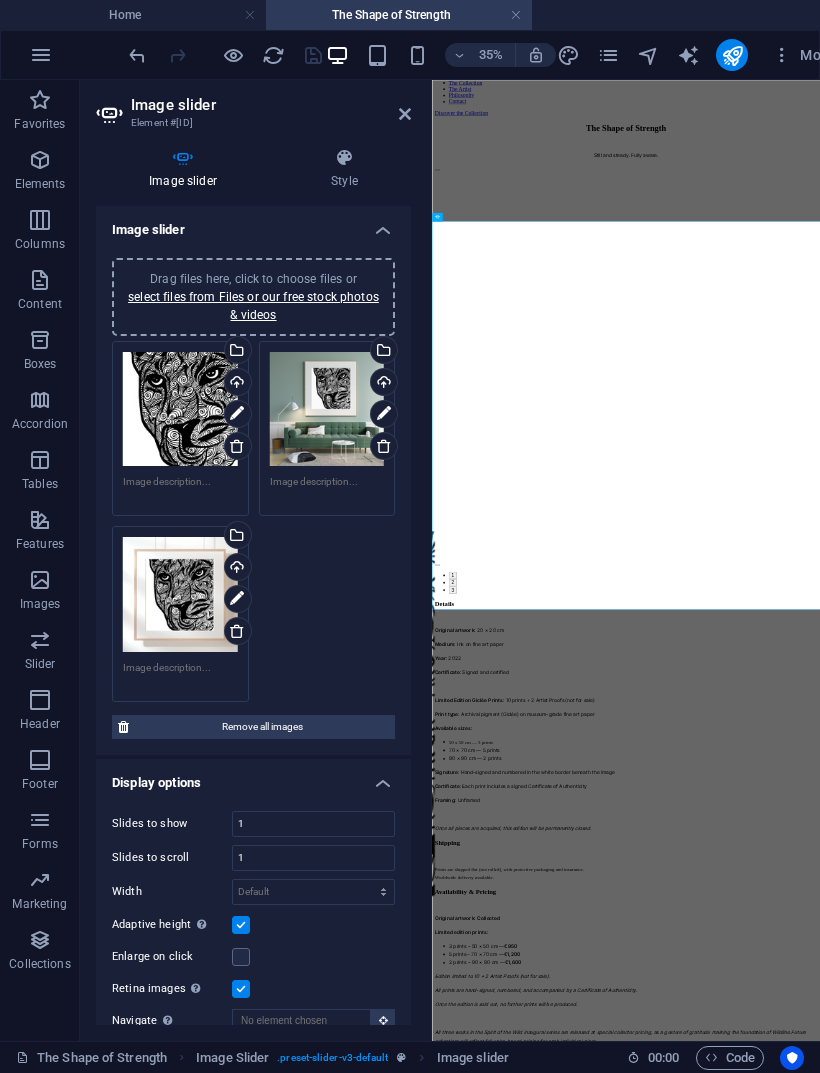 scroll, scrollTop: 95, scrollLeft: 0, axis: vertical 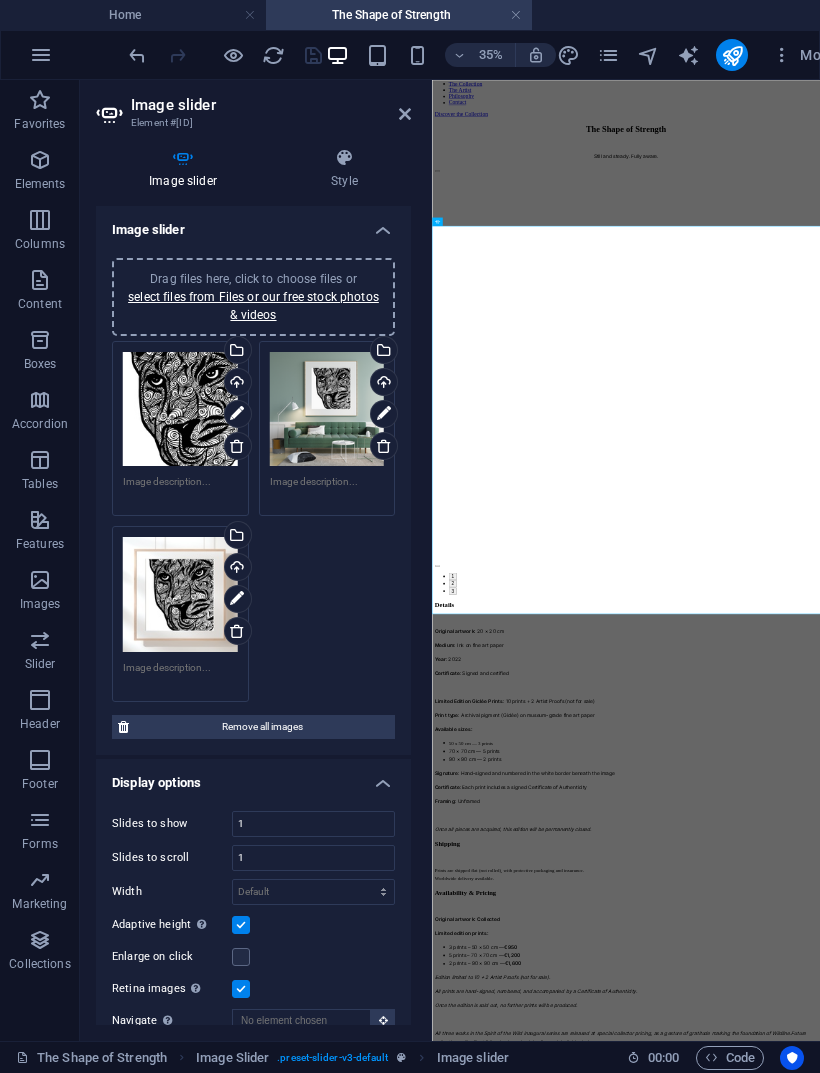 click at bounding box center [732, 55] 